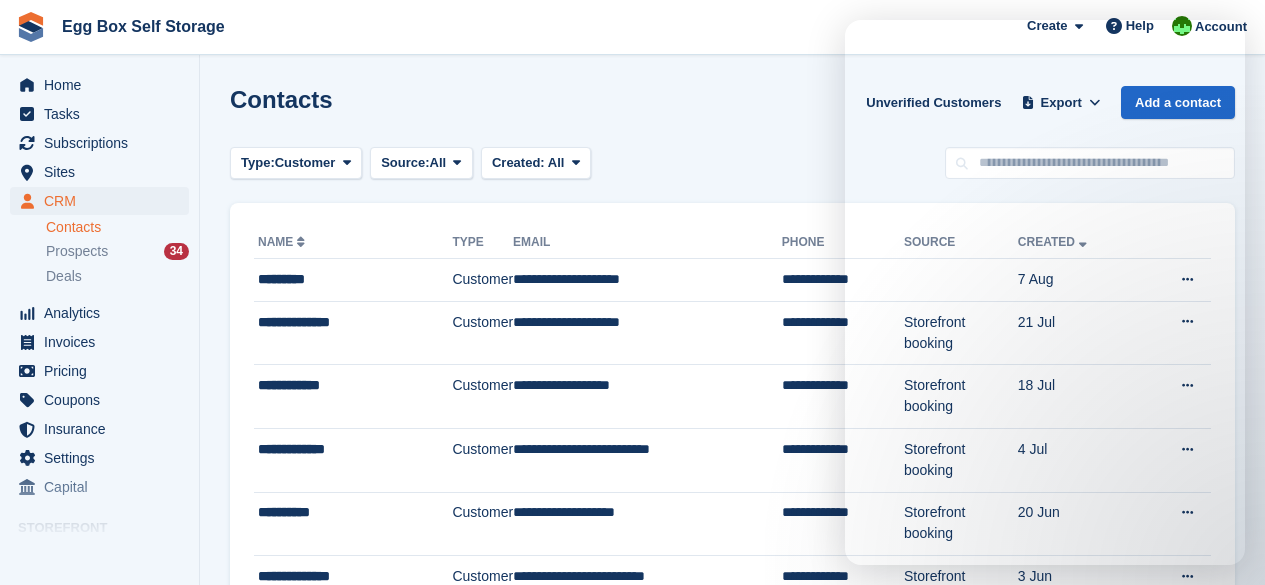scroll, scrollTop: 0, scrollLeft: 0, axis: both 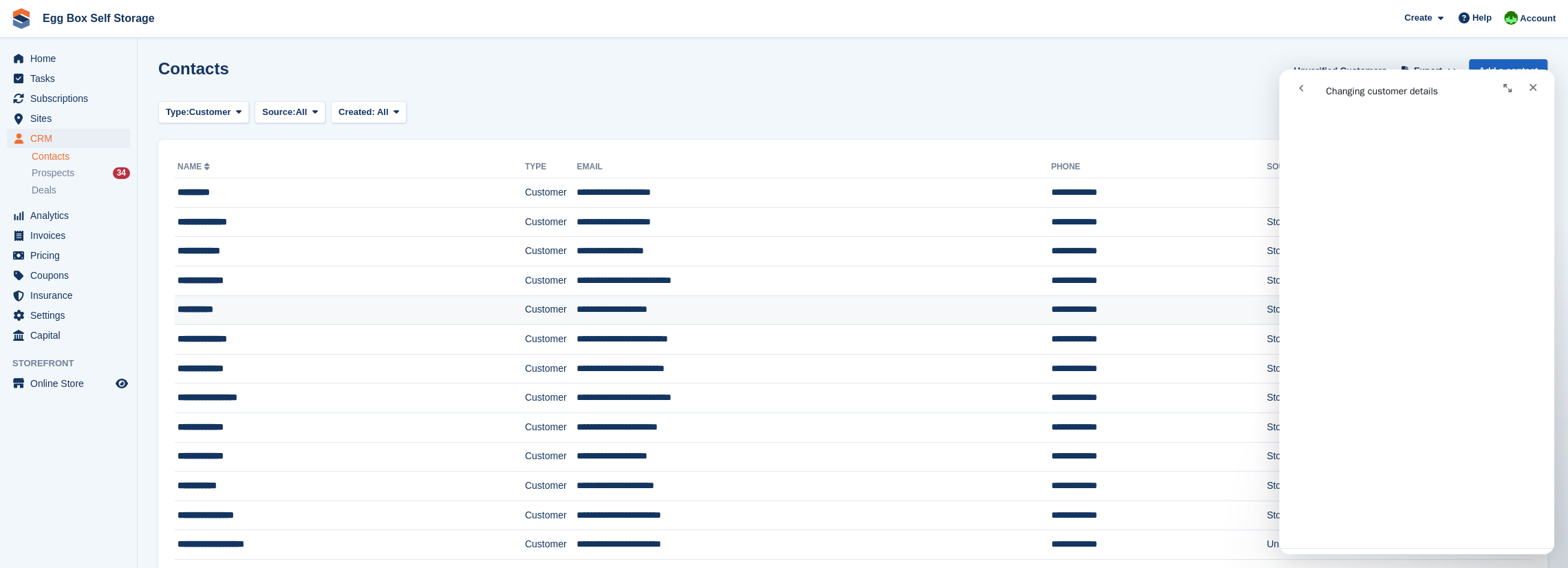 click on "**********" at bounding box center [316, 309] 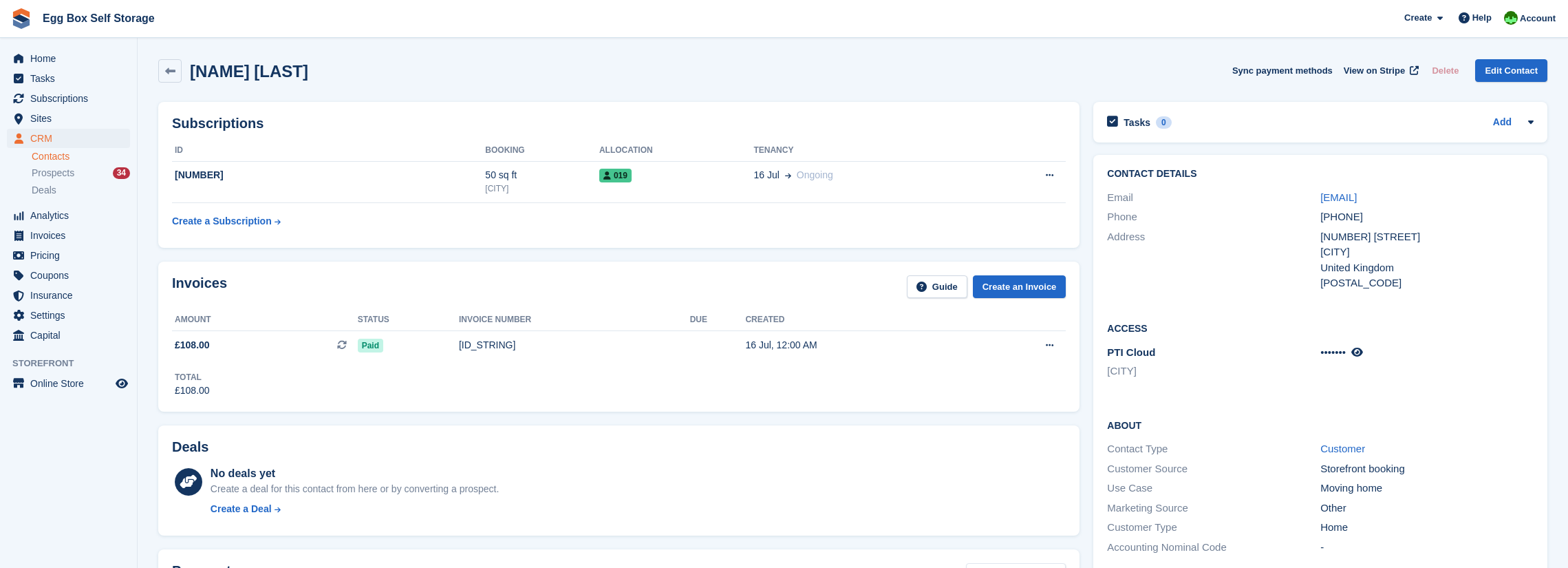 scroll, scrollTop: 0, scrollLeft: 0, axis: both 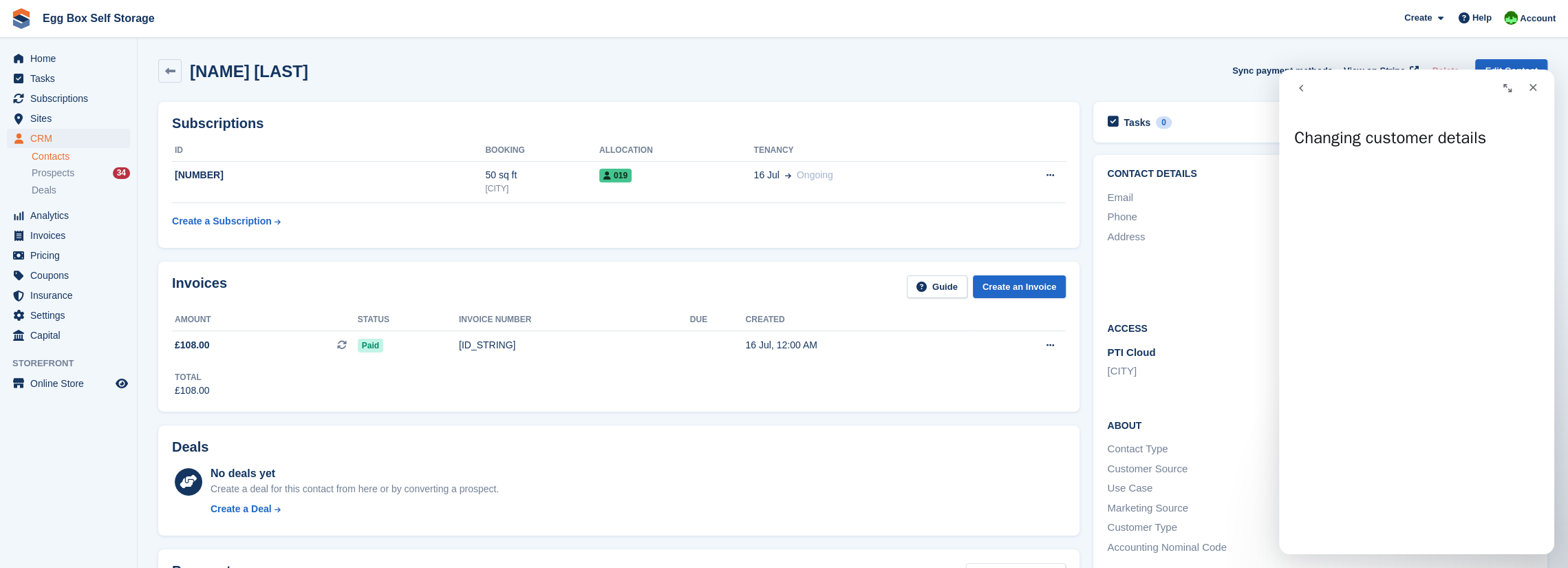 click 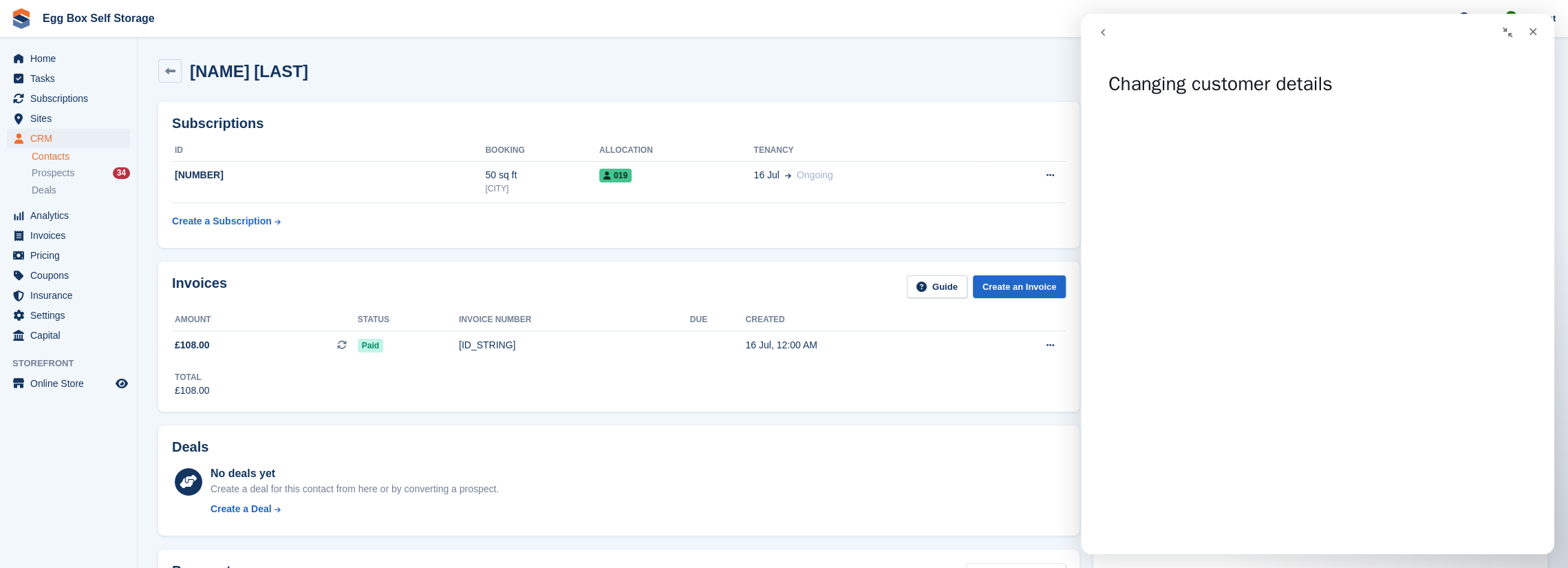 click 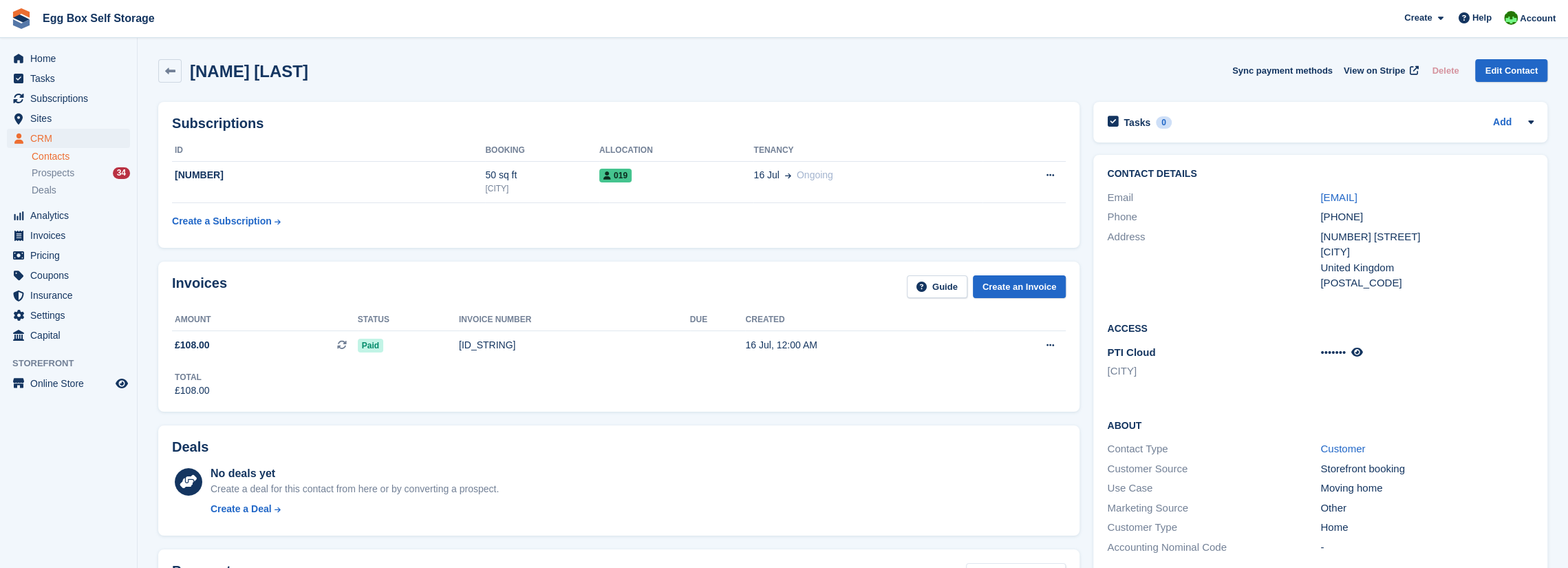 scroll, scrollTop: 0, scrollLeft: 0, axis: both 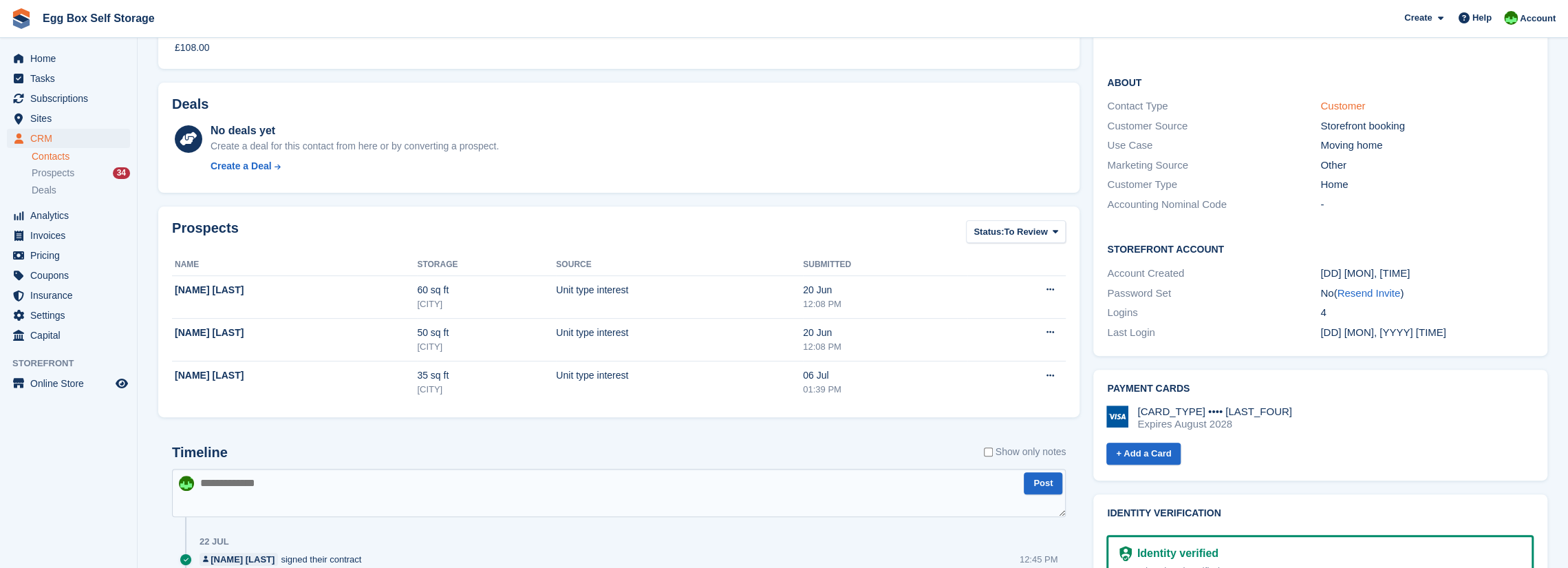 click on "Customer" at bounding box center (1342, 105) 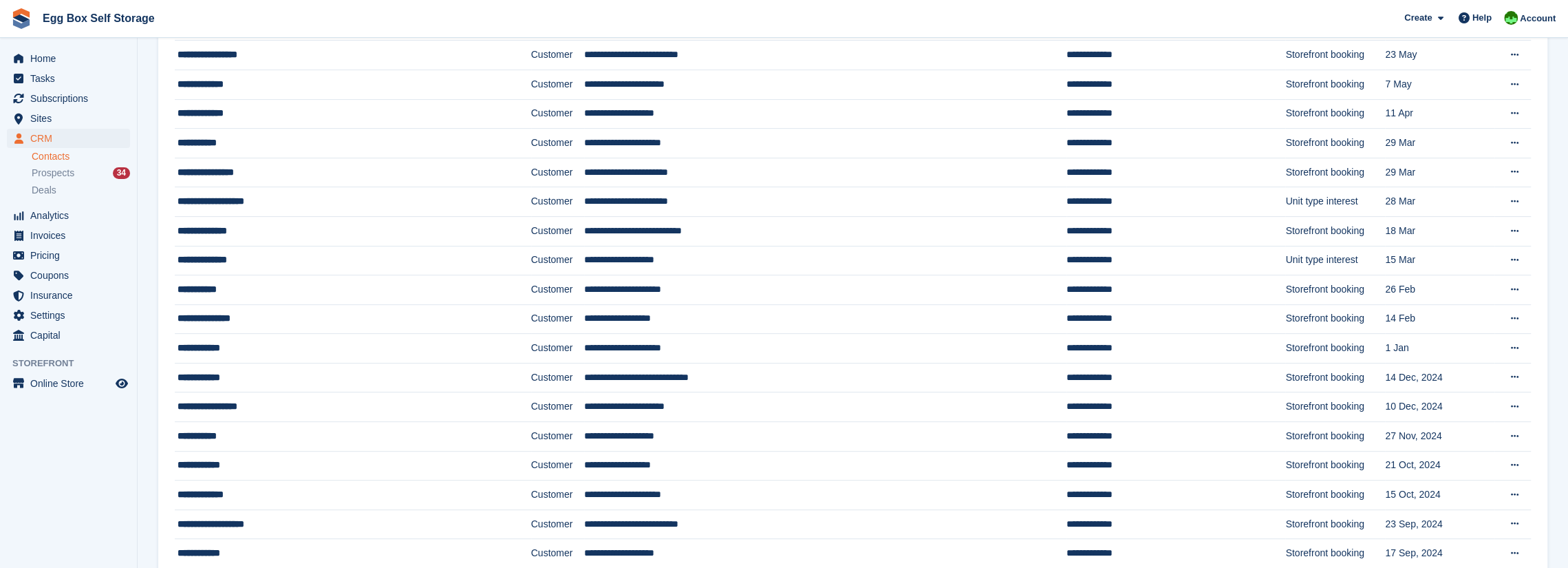 scroll, scrollTop: 0, scrollLeft: 0, axis: both 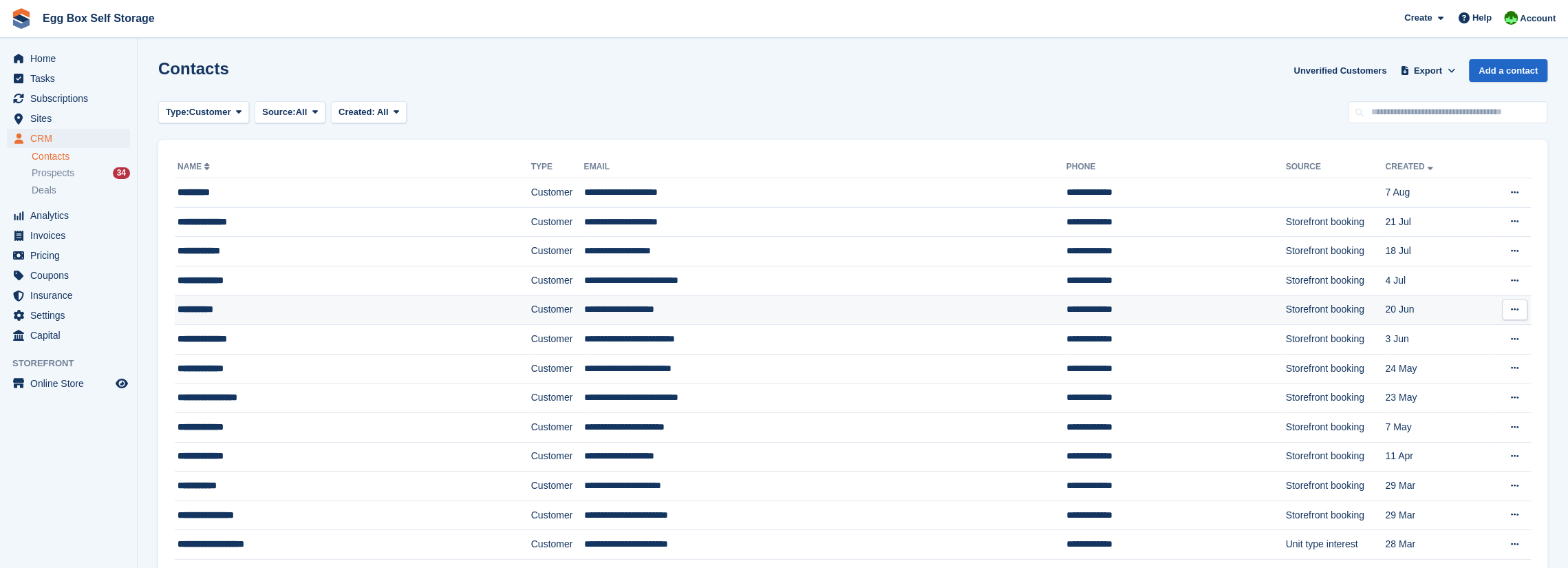 click on "**********" at bounding box center (316, 309) 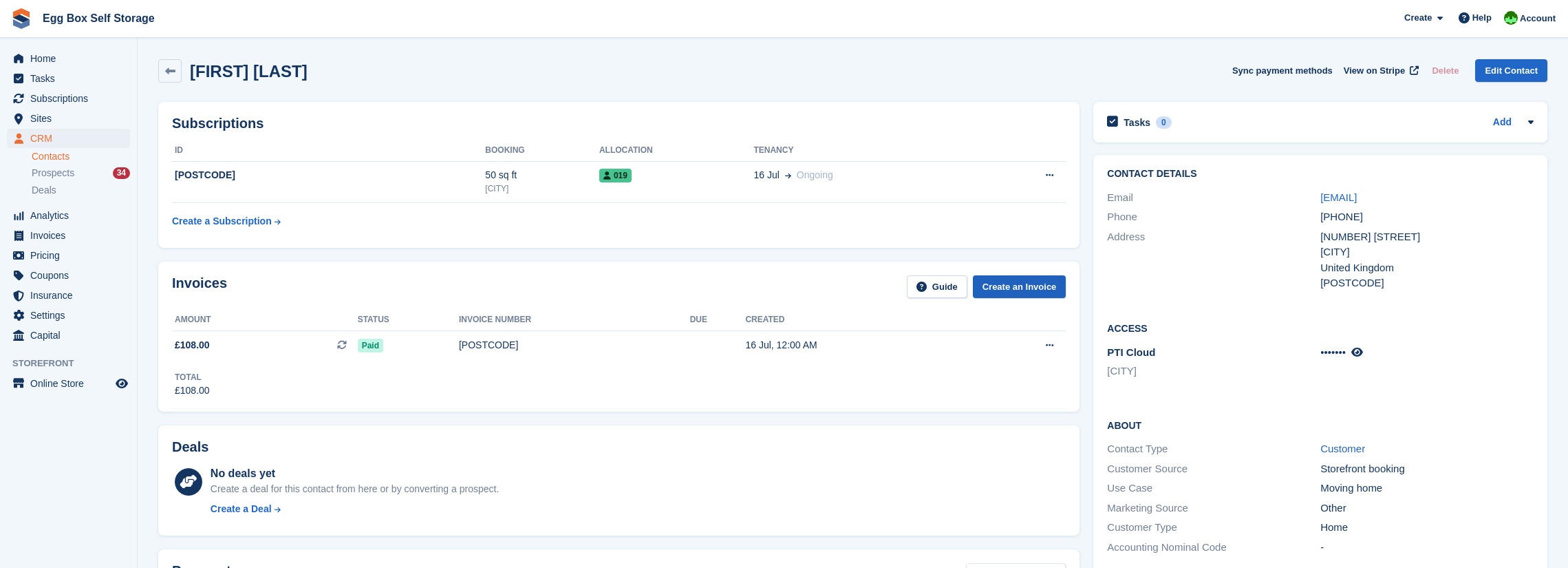 scroll, scrollTop: 0, scrollLeft: 0, axis: both 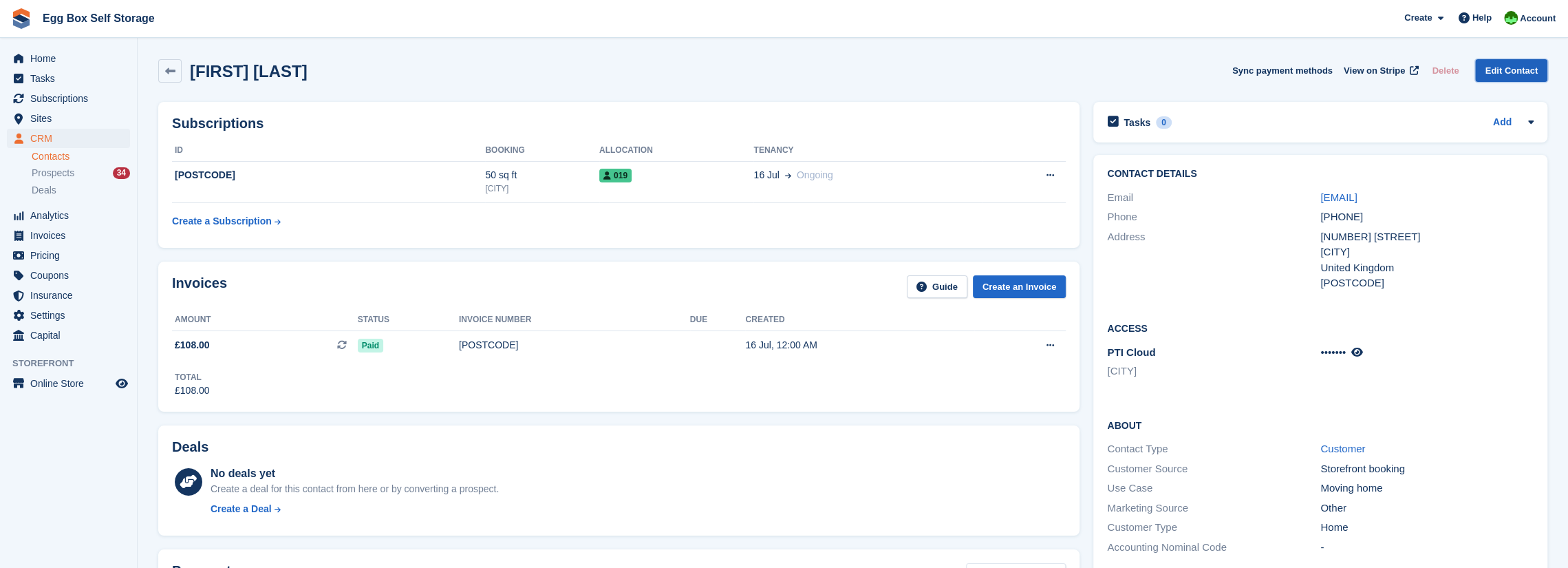 click on "Edit Contact" at bounding box center (1511, 70) 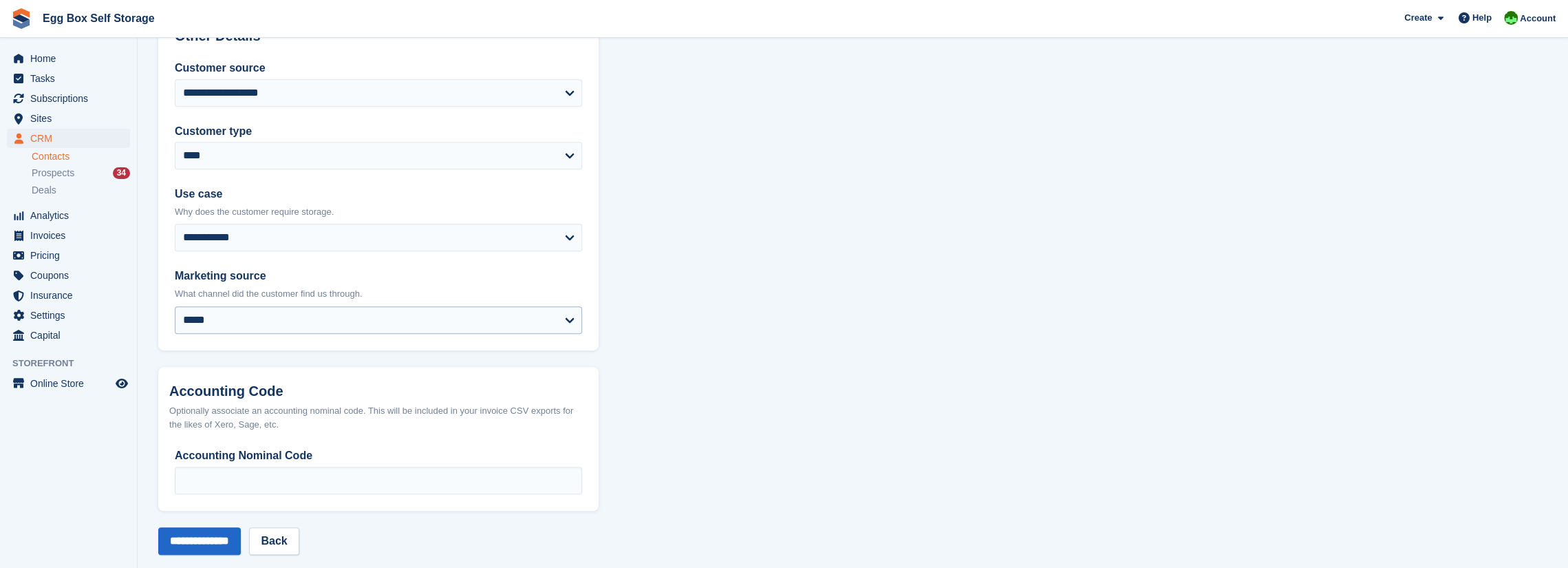 scroll, scrollTop: 604, scrollLeft: 0, axis: vertical 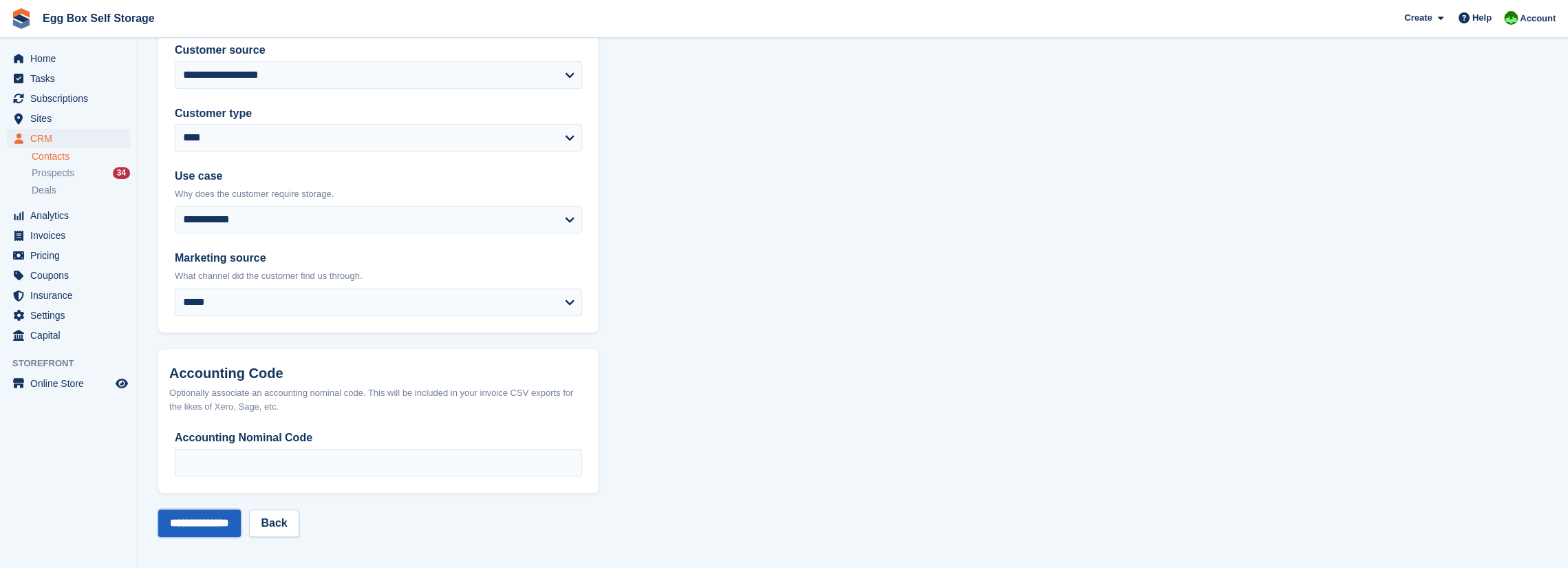 click on "**********" at bounding box center [200, 523] 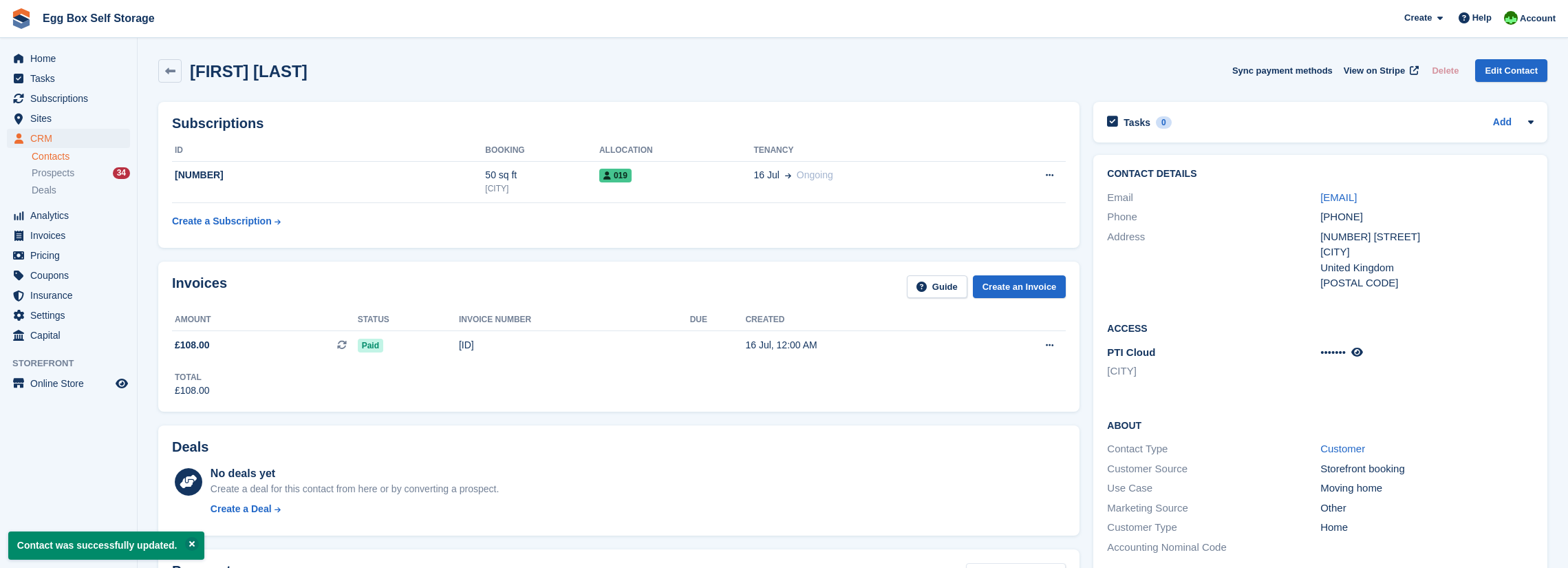 scroll, scrollTop: 0, scrollLeft: 0, axis: both 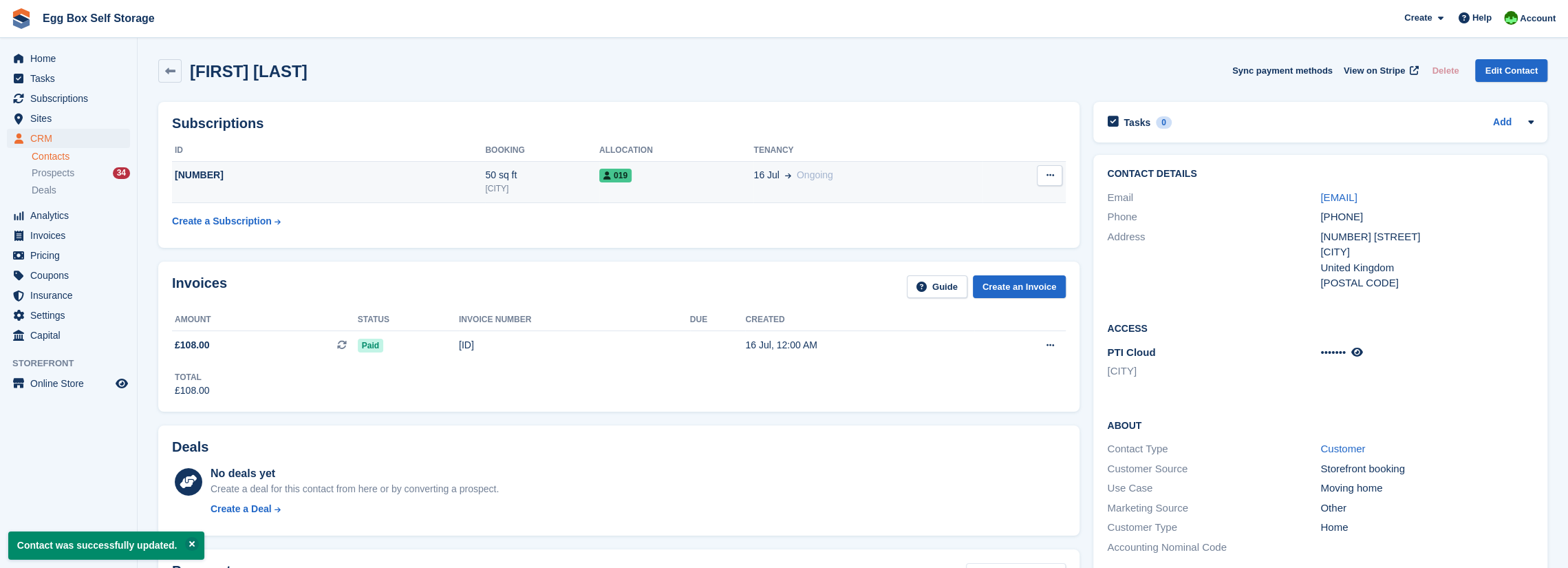 click at bounding box center [1049, 176] 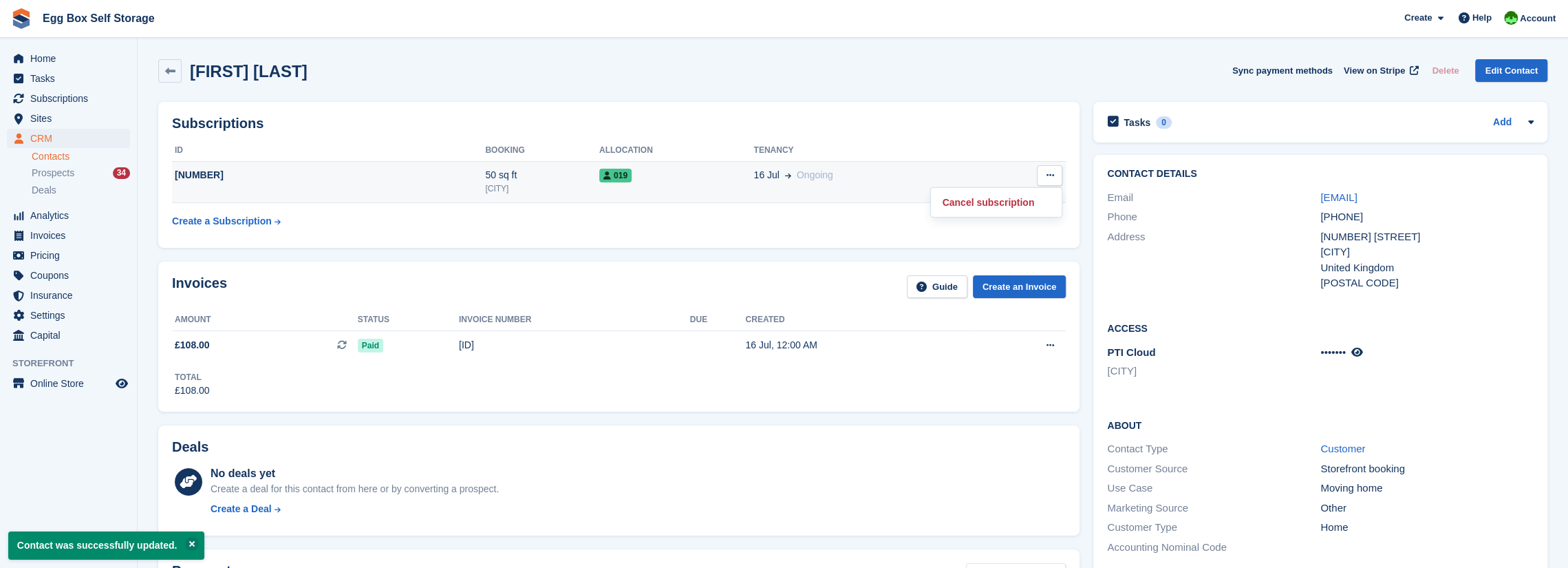 click on "16 Jul
Ongoing" at bounding box center (868, 182) 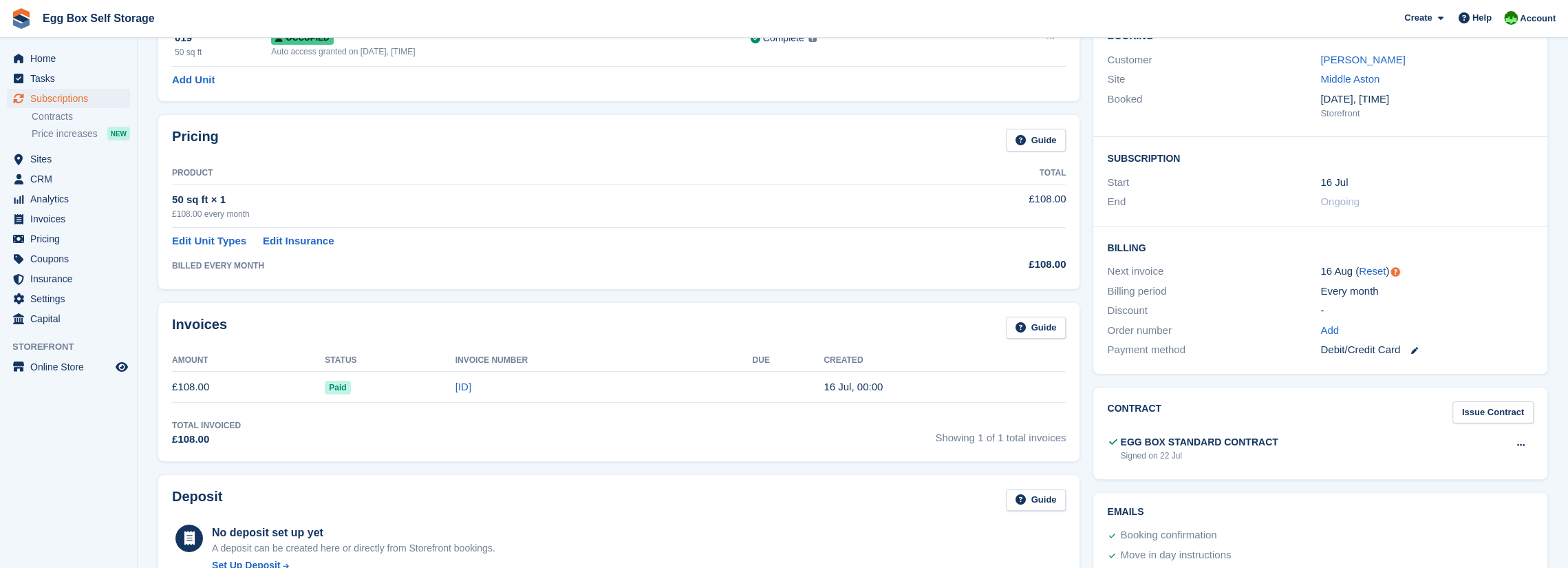 scroll, scrollTop: 69, scrollLeft: 0, axis: vertical 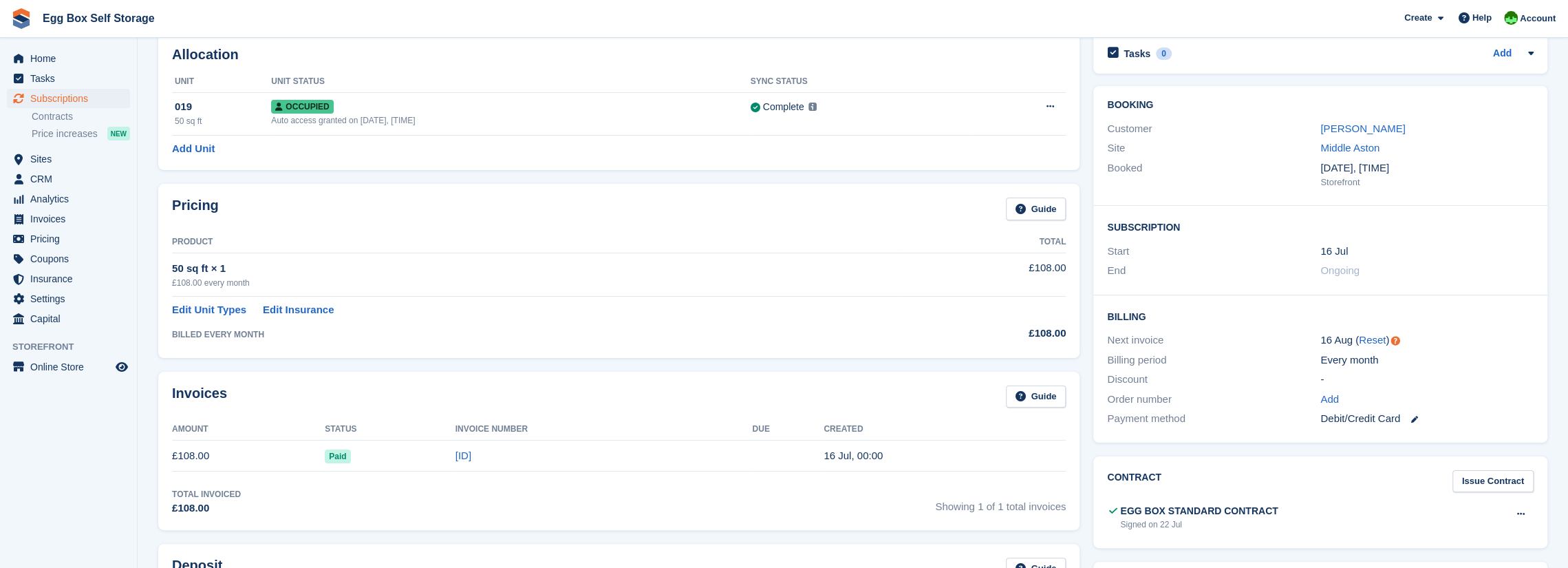 click on "Next invoice
[DATE]
( Reset )" at bounding box center [1320, 340] 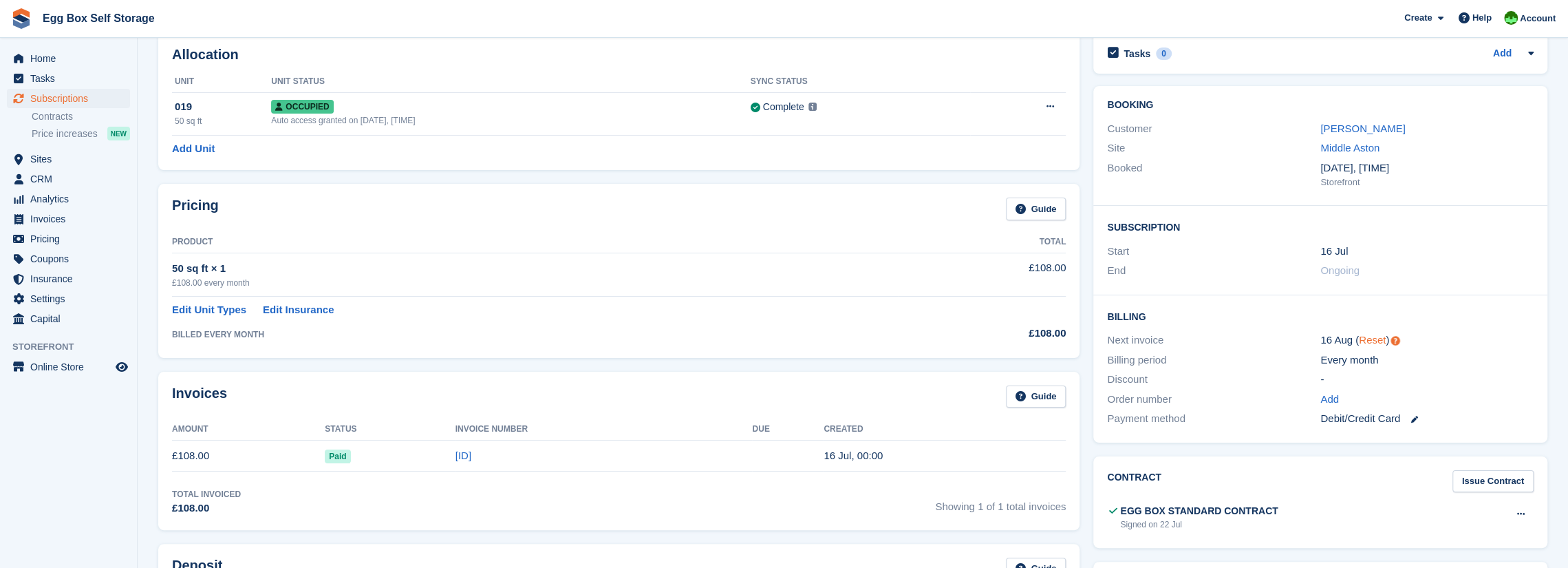 click on "Reset" at bounding box center [1372, 339] 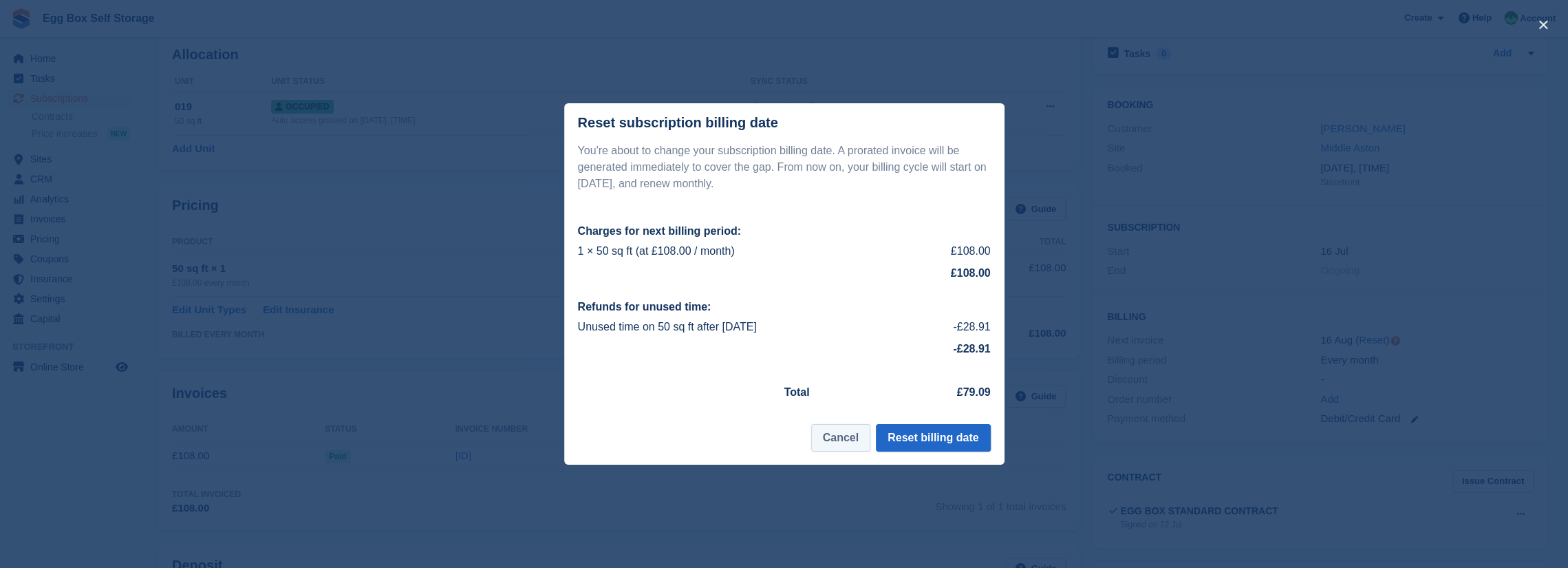 click on "Cancel" at bounding box center [841, 438] 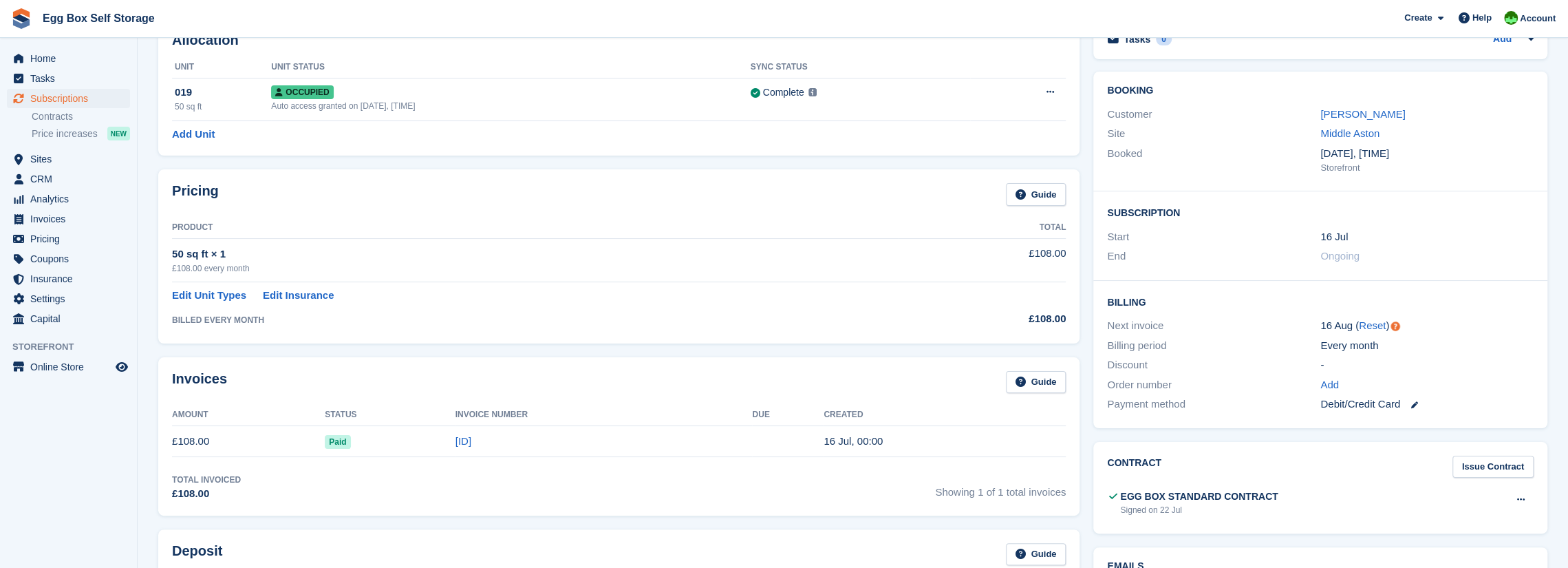 scroll, scrollTop: 69, scrollLeft: 0, axis: vertical 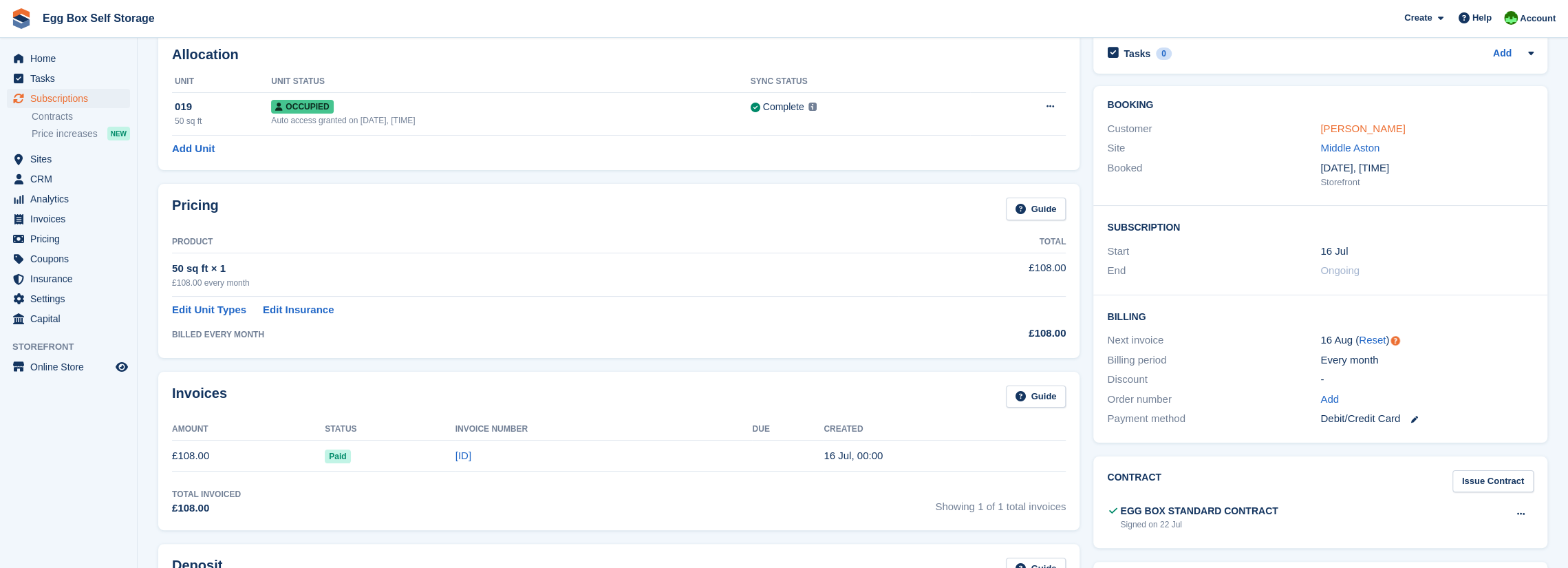 click on "[FIRST] [LAST]" at bounding box center (1362, 128) 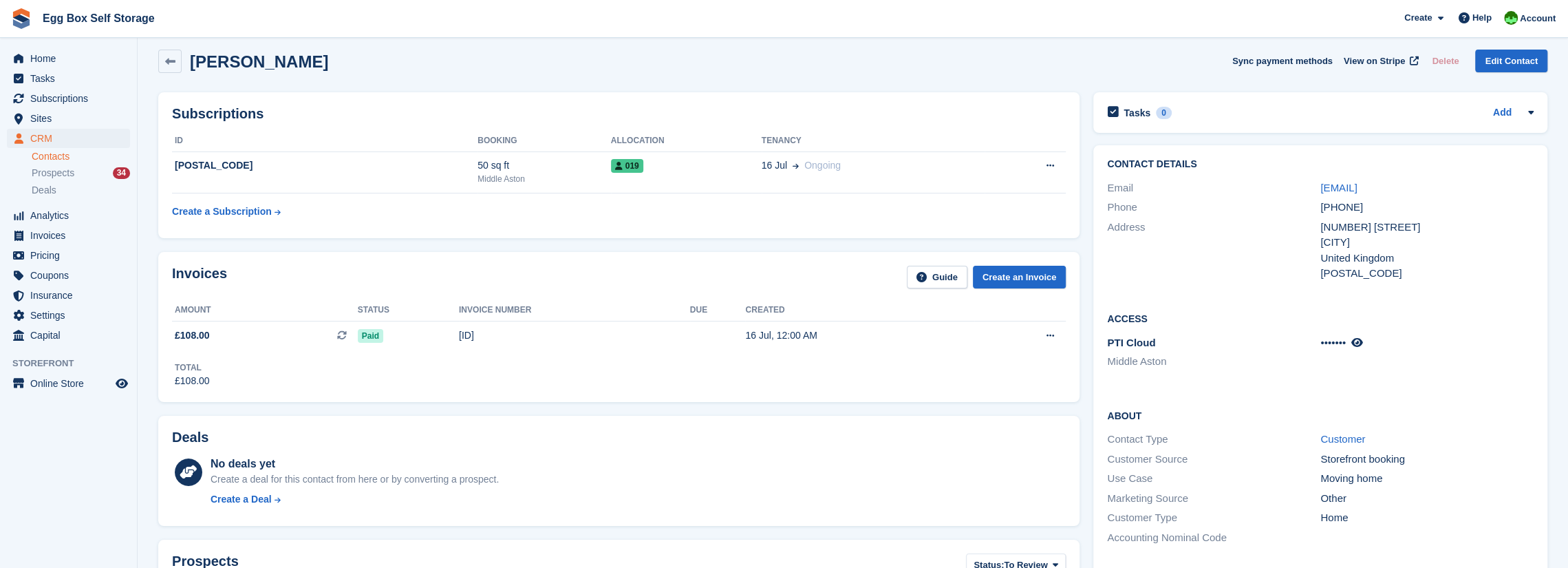 scroll, scrollTop: 0, scrollLeft: 0, axis: both 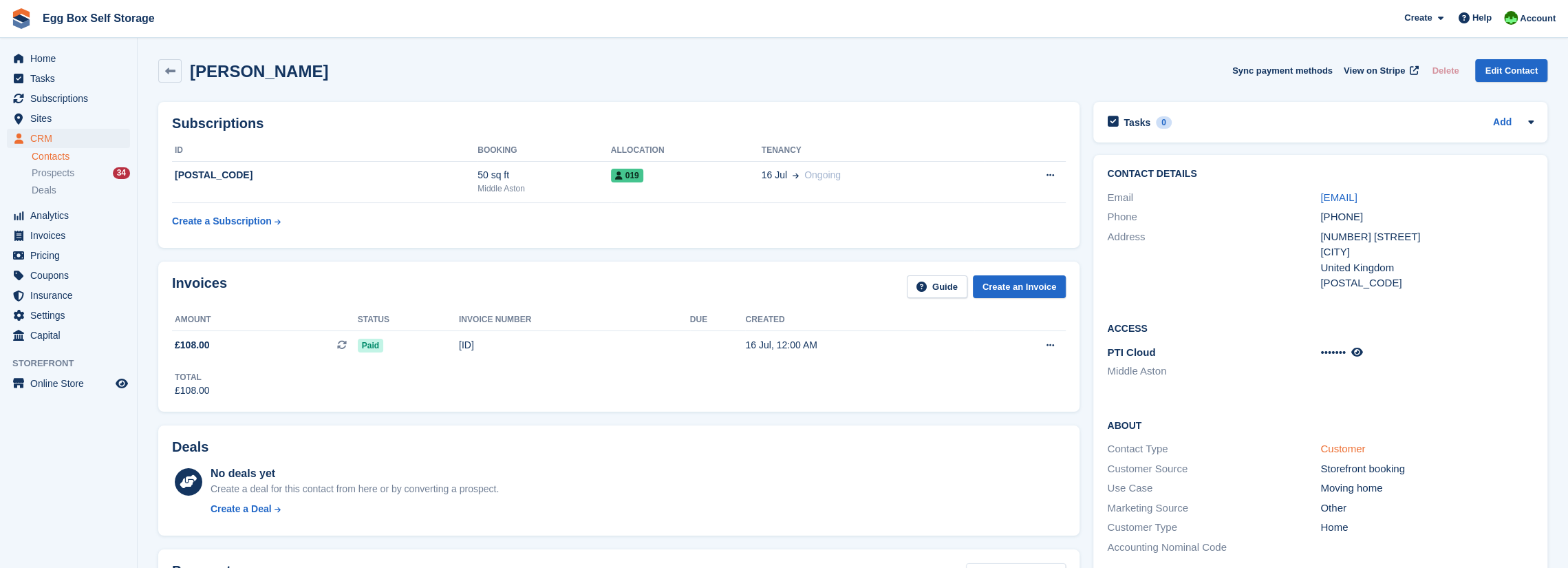 click on "Customer" at bounding box center [1342, 448] 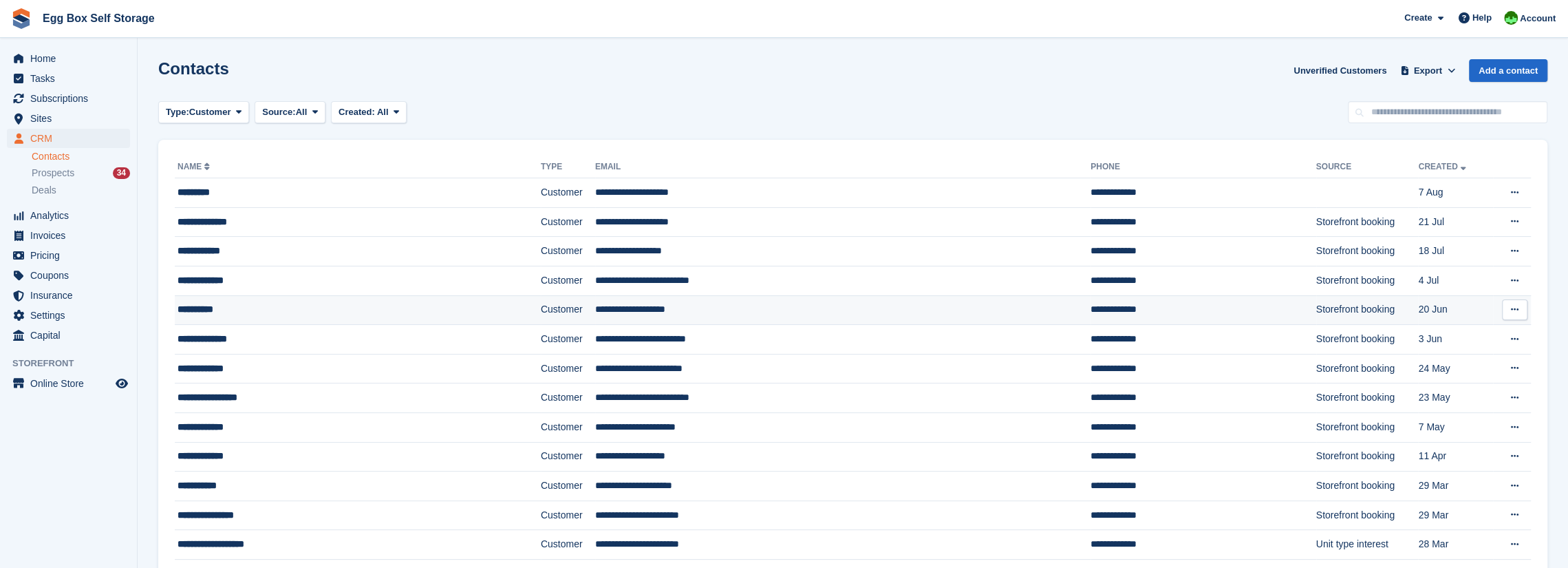 click on "**********" at bounding box center [316, 309] 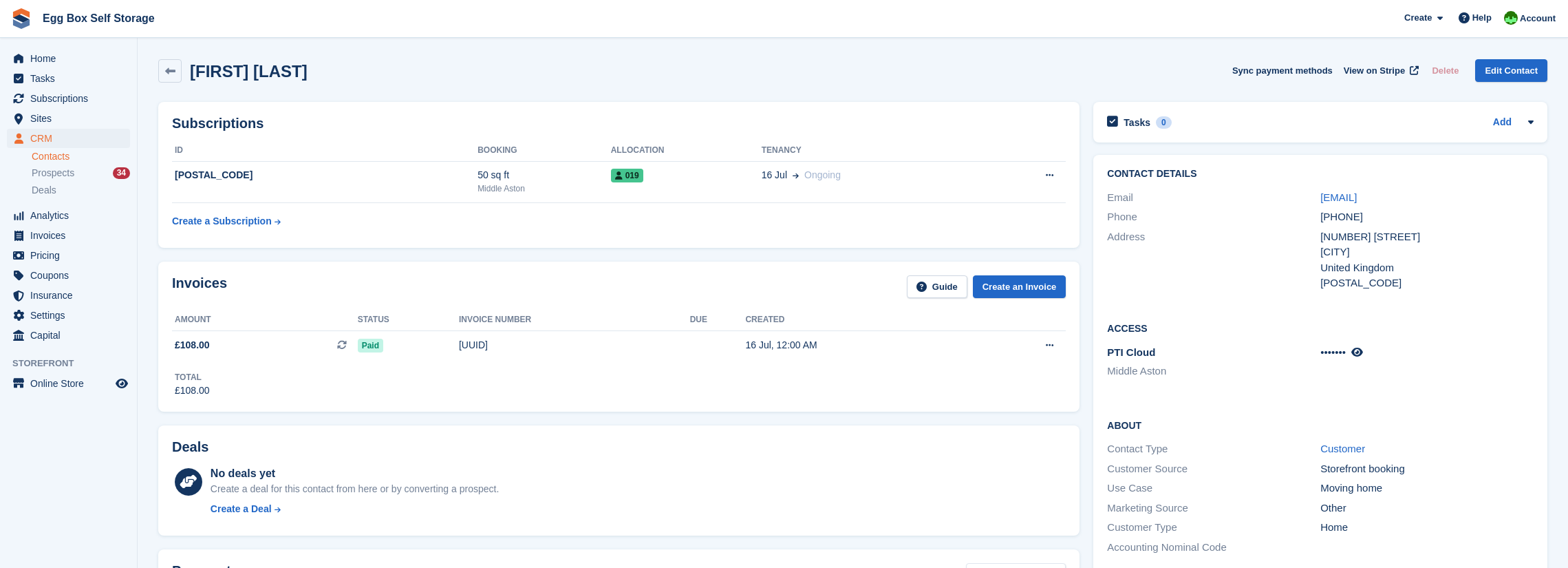 scroll, scrollTop: 0, scrollLeft: 0, axis: both 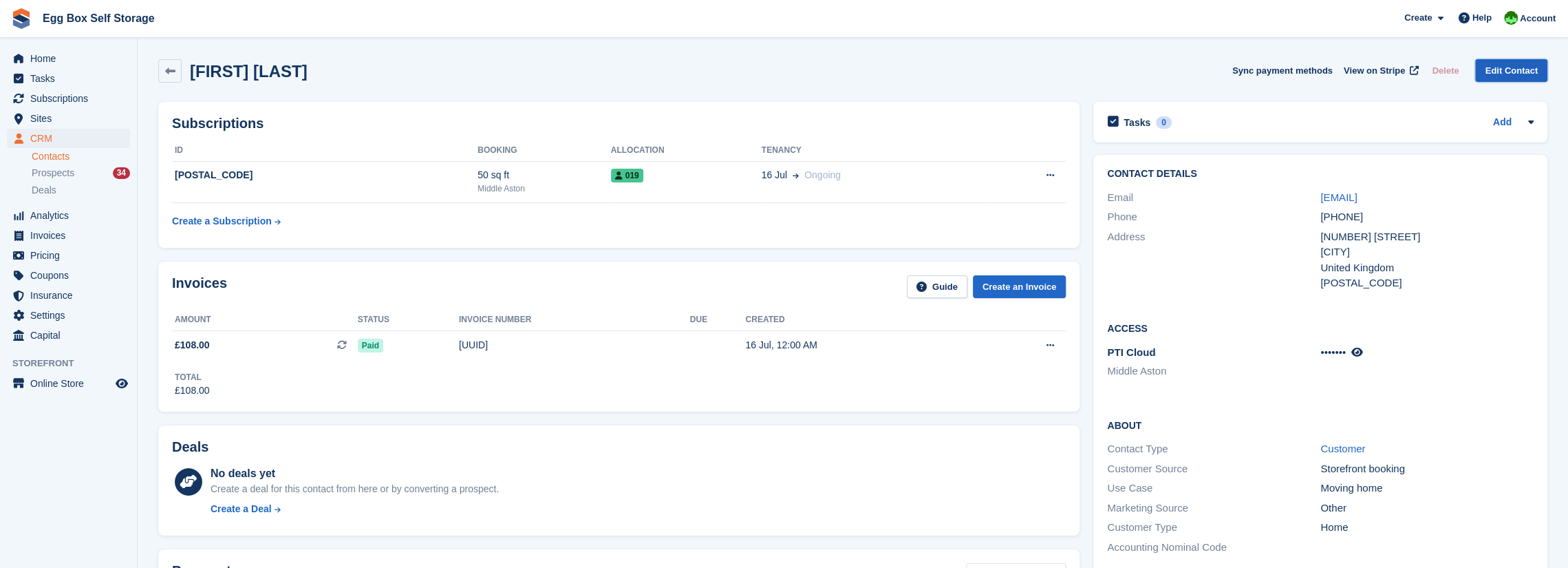 click on "Edit Contact" at bounding box center [1511, 70] 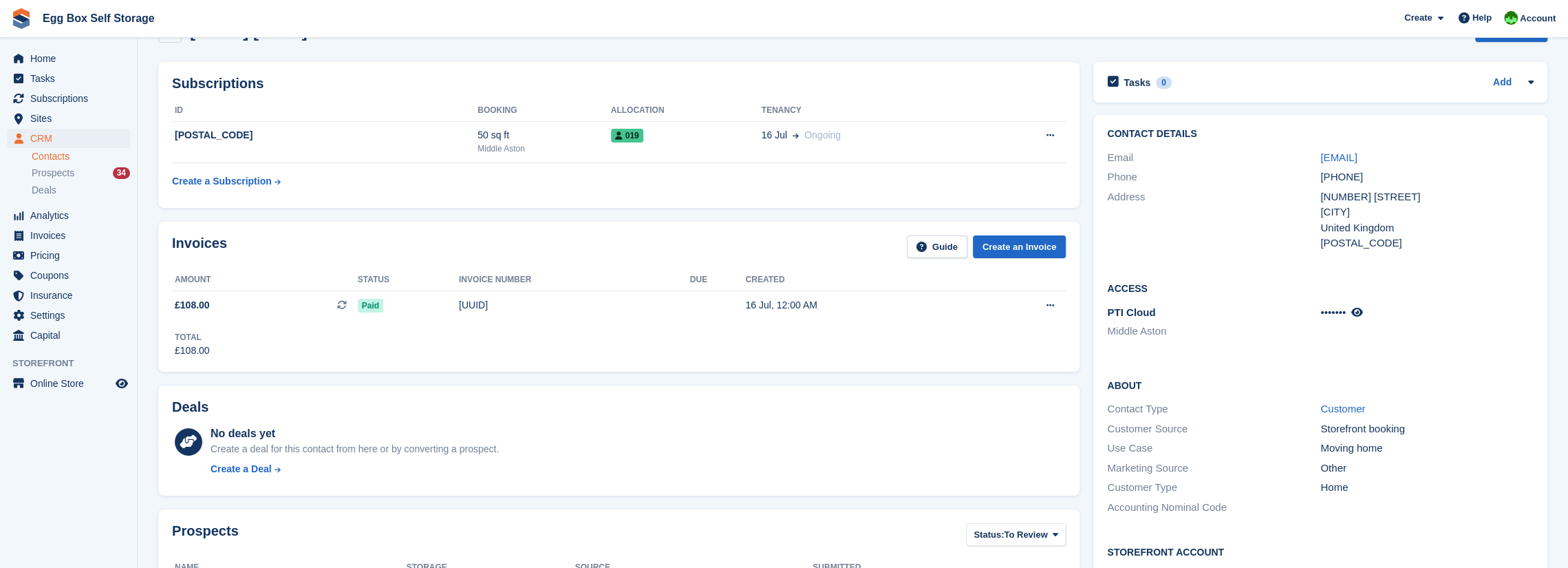 scroll, scrollTop: 0, scrollLeft: 0, axis: both 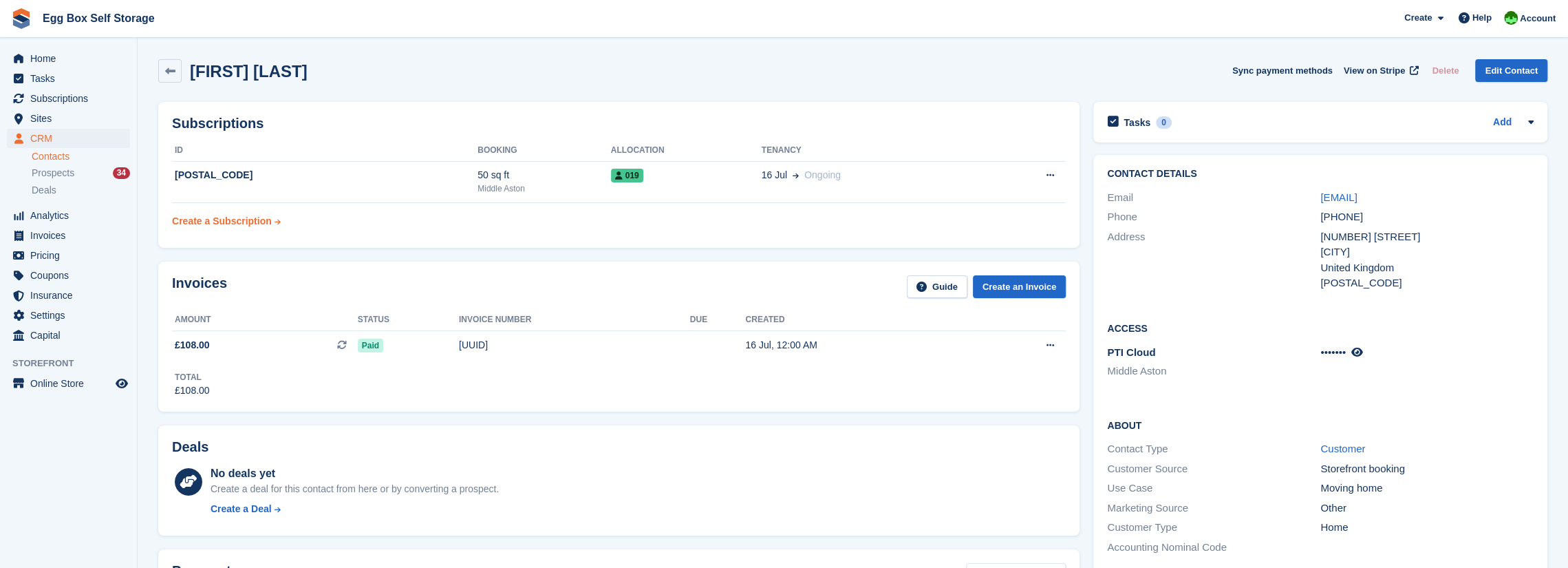 click on "Create a Subscription" at bounding box center [222, 221] 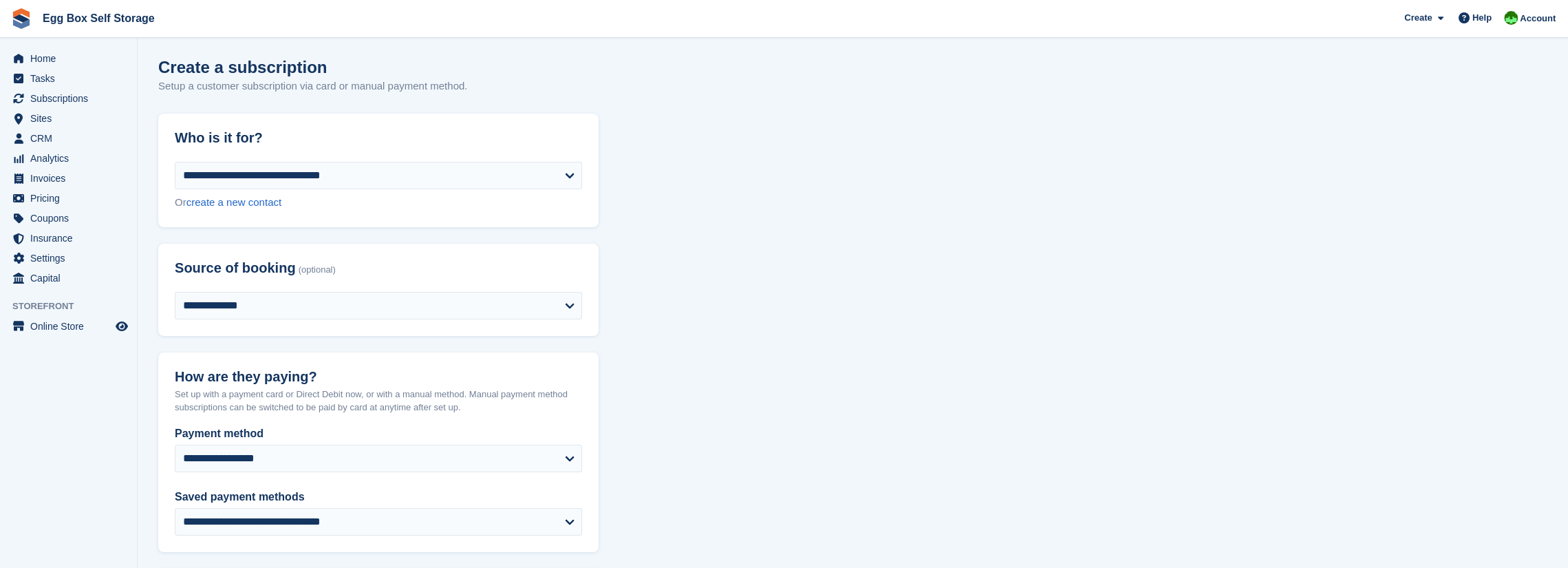 scroll, scrollTop: 0, scrollLeft: 0, axis: both 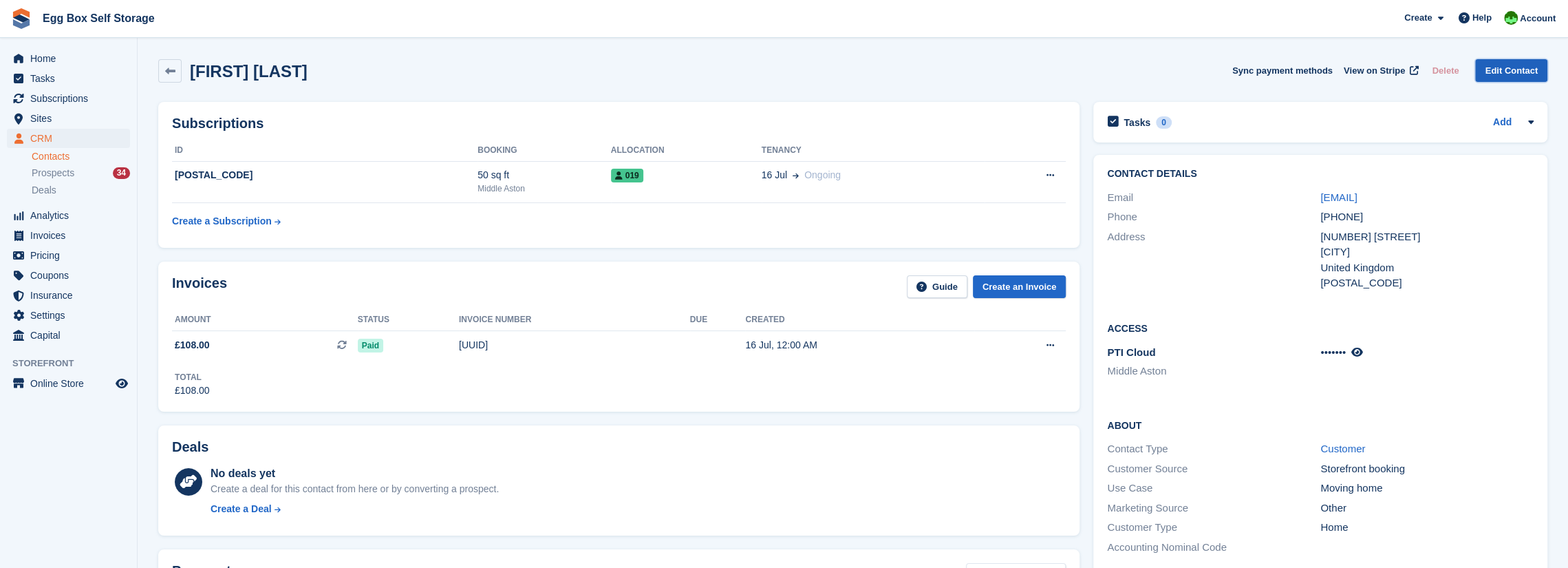 click on "Edit Contact" at bounding box center [1511, 70] 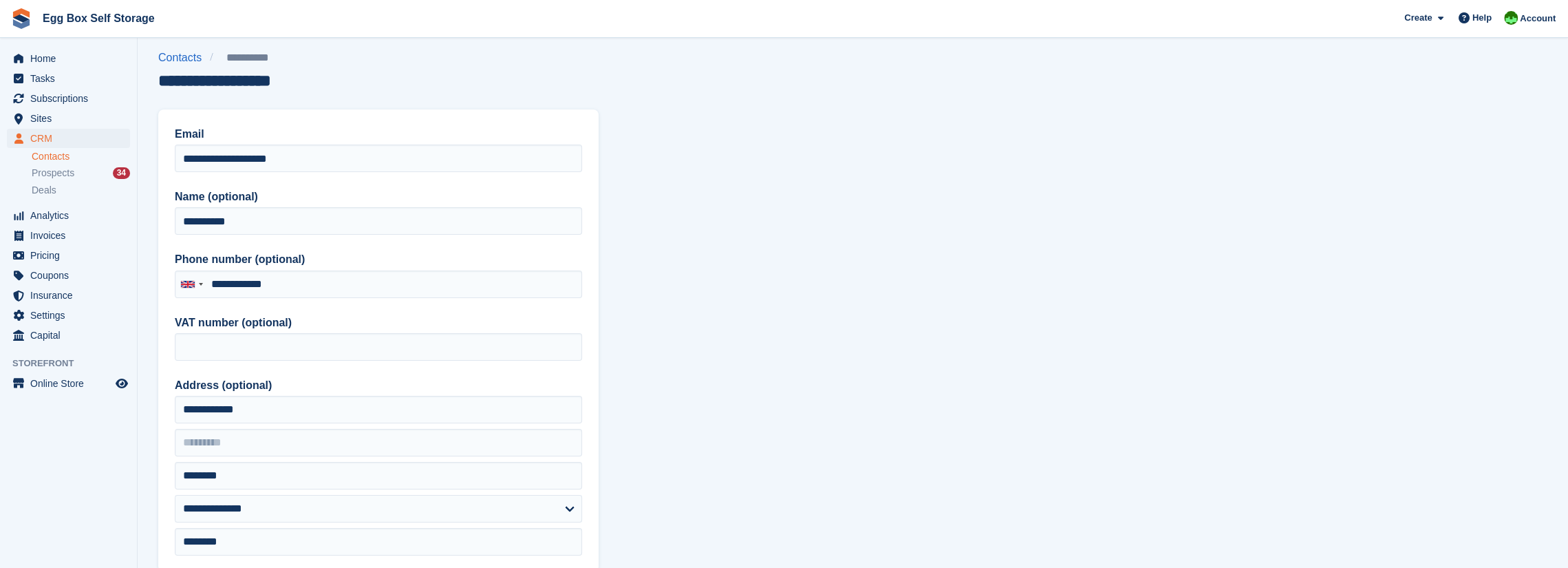 scroll, scrollTop: 0, scrollLeft: 0, axis: both 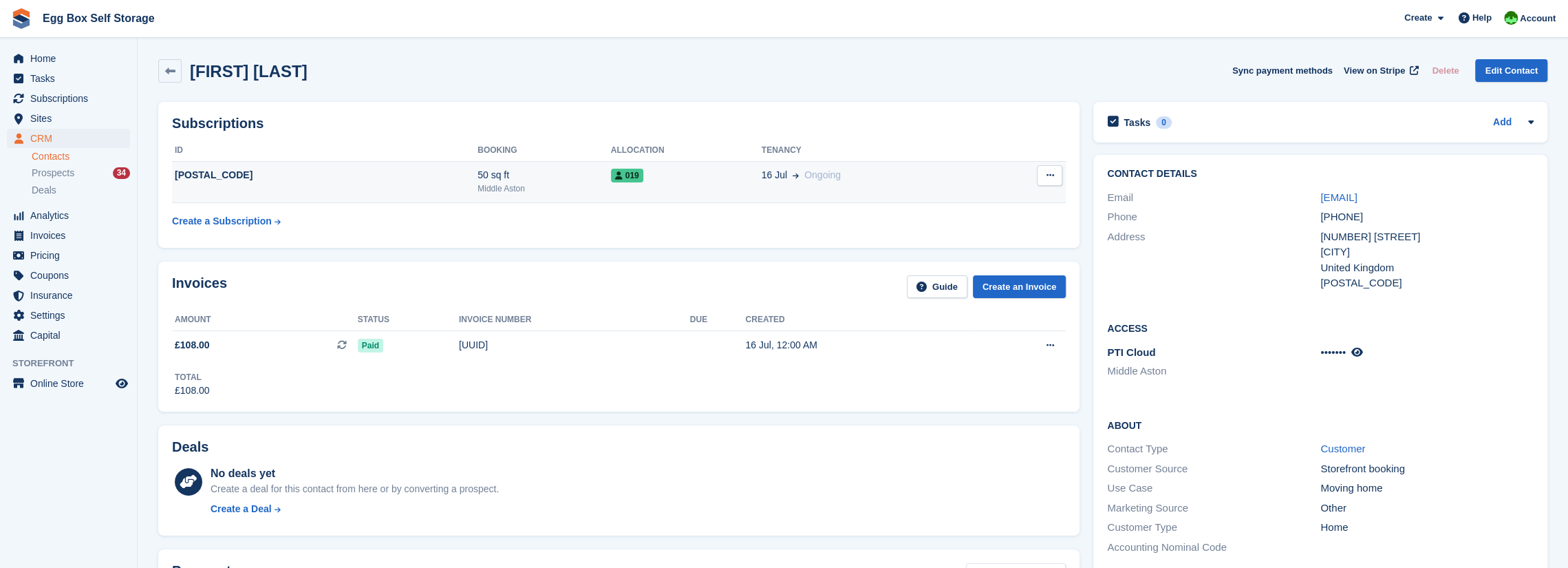 click on "Ongoing" at bounding box center [822, 175] 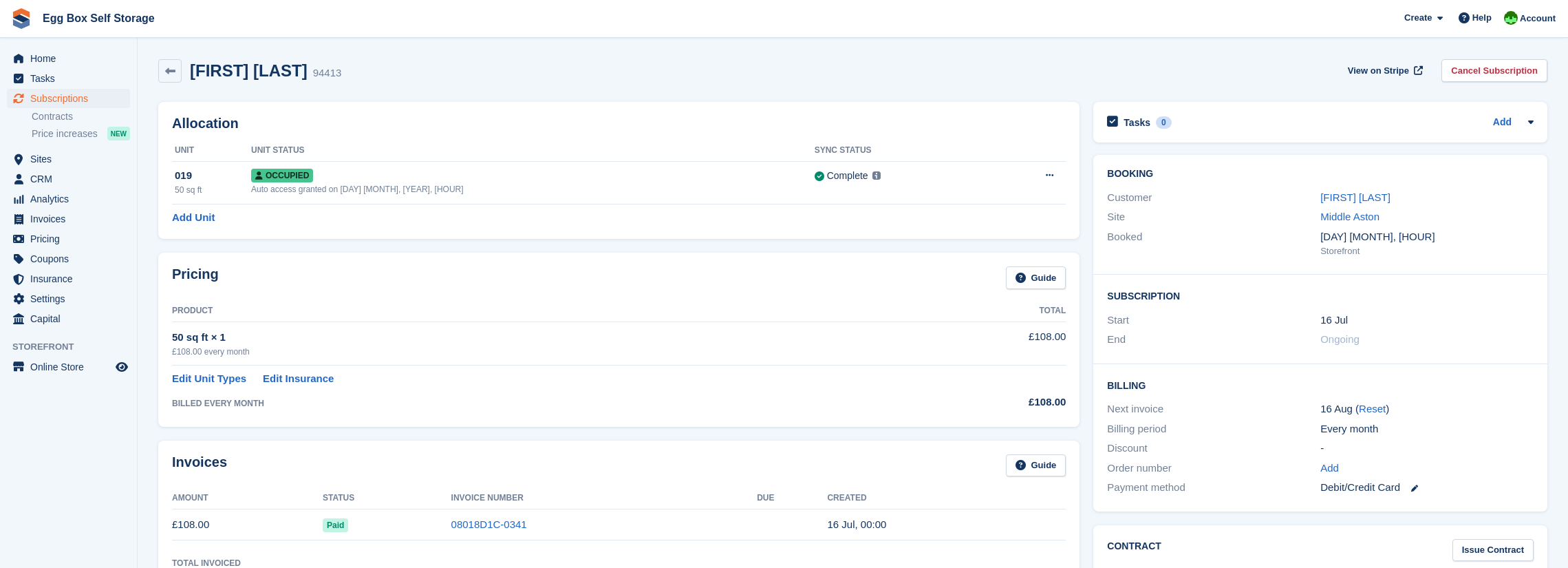 scroll, scrollTop: 0, scrollLeft: 0, axis: both 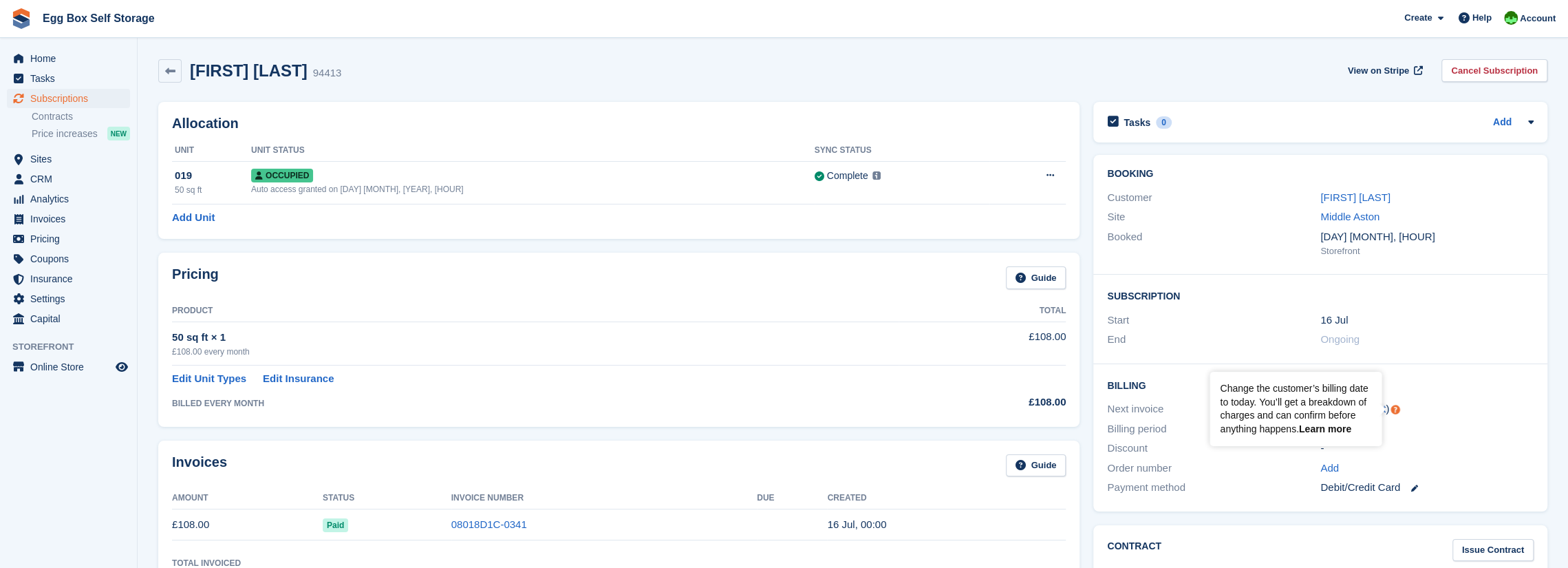 click on "Learn more" at bounding box center (1325, 429) 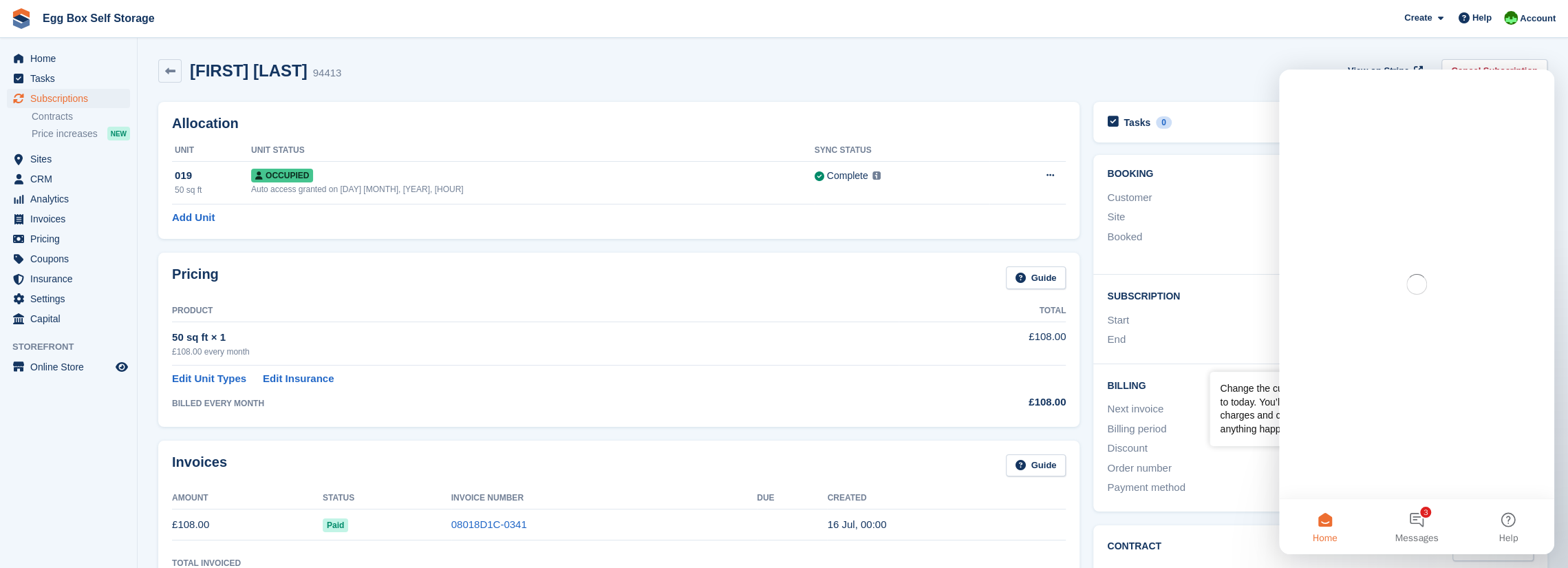scroll, scrollTop: 0, scrollLeft: 0, axis: both 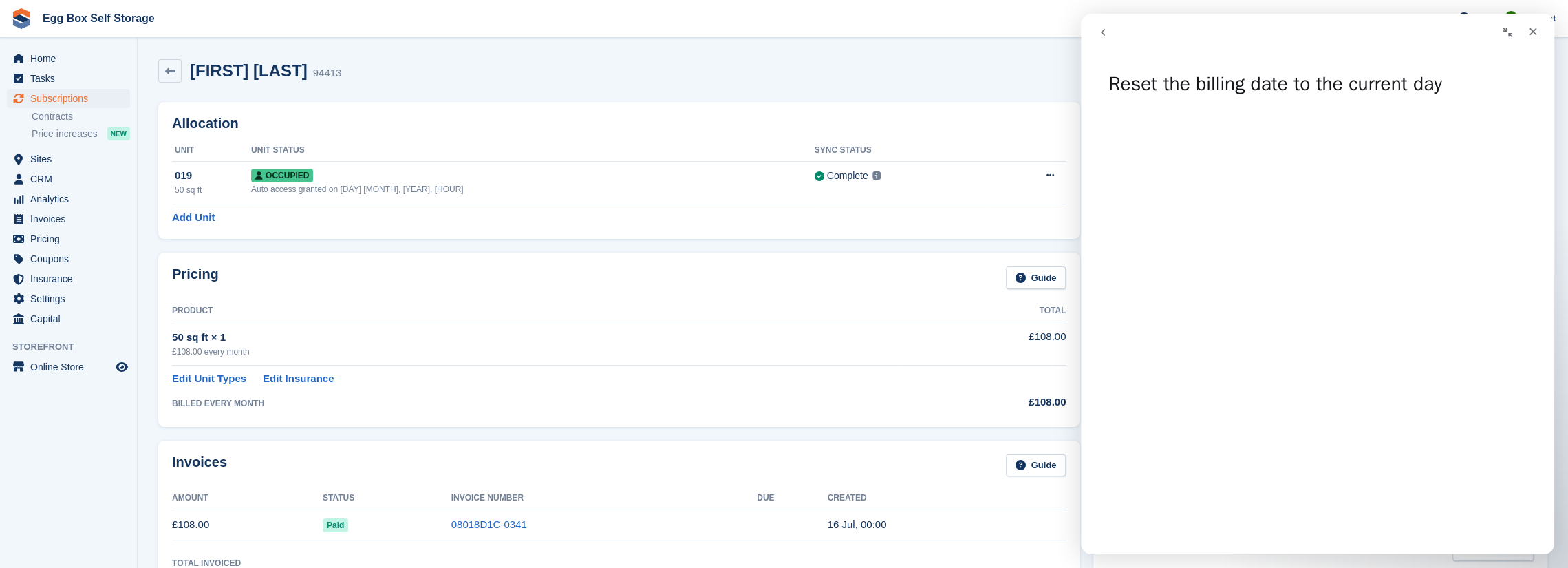 click on "50 sq ft × 1" at bounding box center [535, 337] 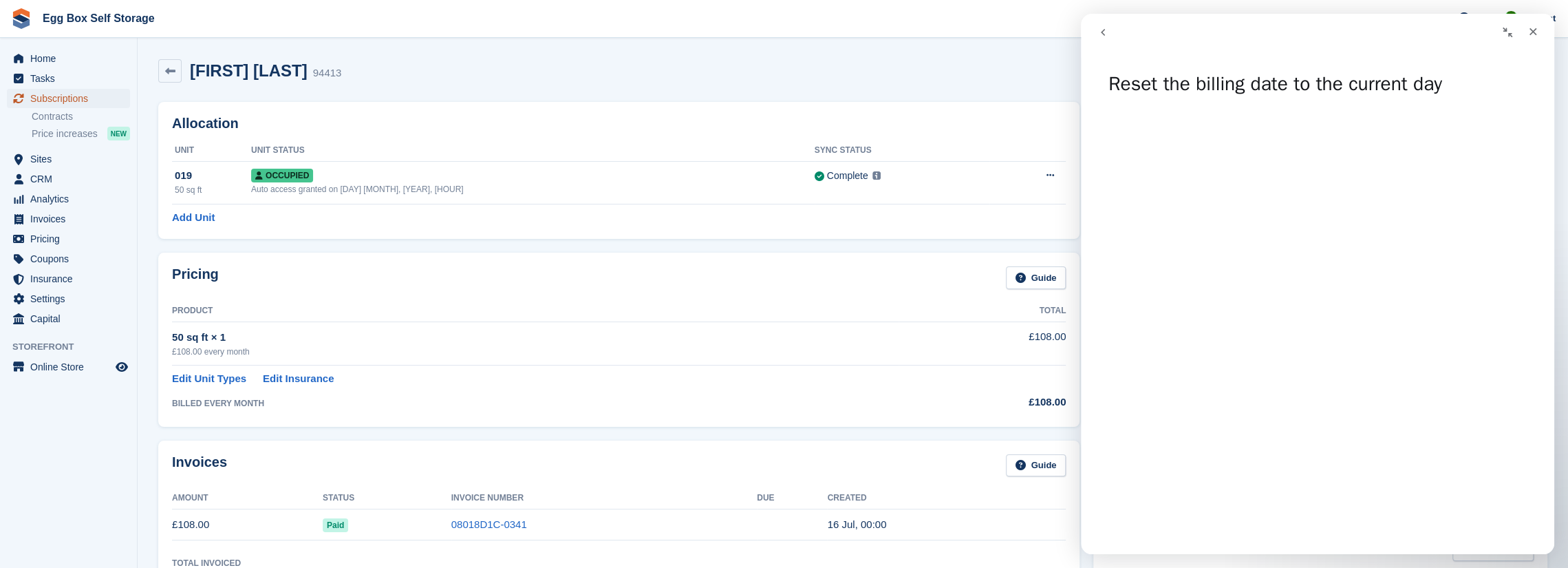 click on "Subscriptions" at bounding box center (72, 98) 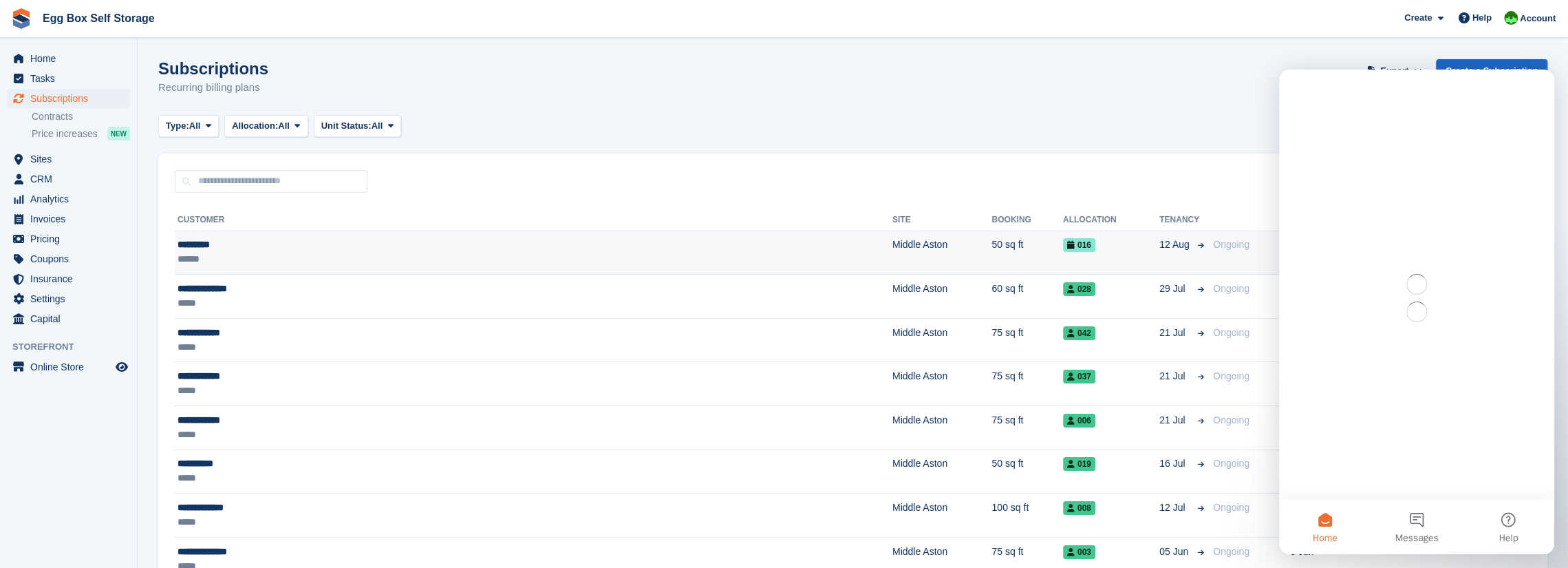 scroll, scrollTop: 0, scrollLeft: 0, axis: both 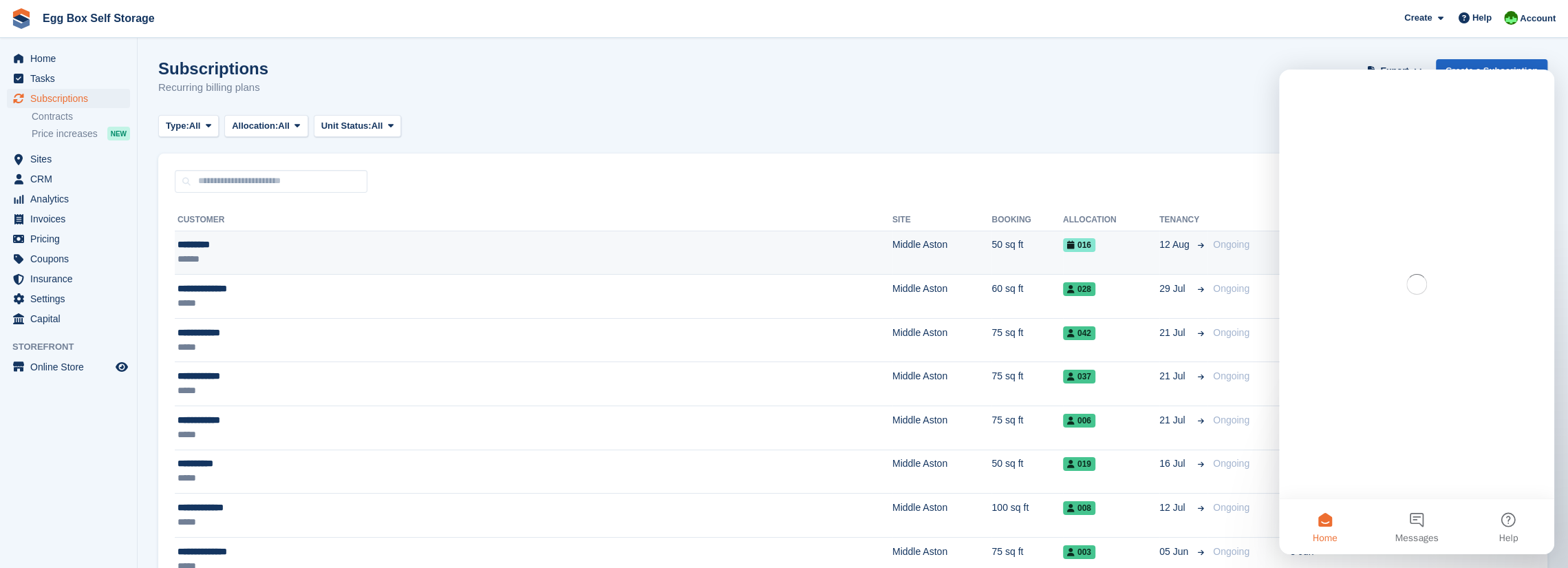 click on "*********" at bounding box center (375, 244) 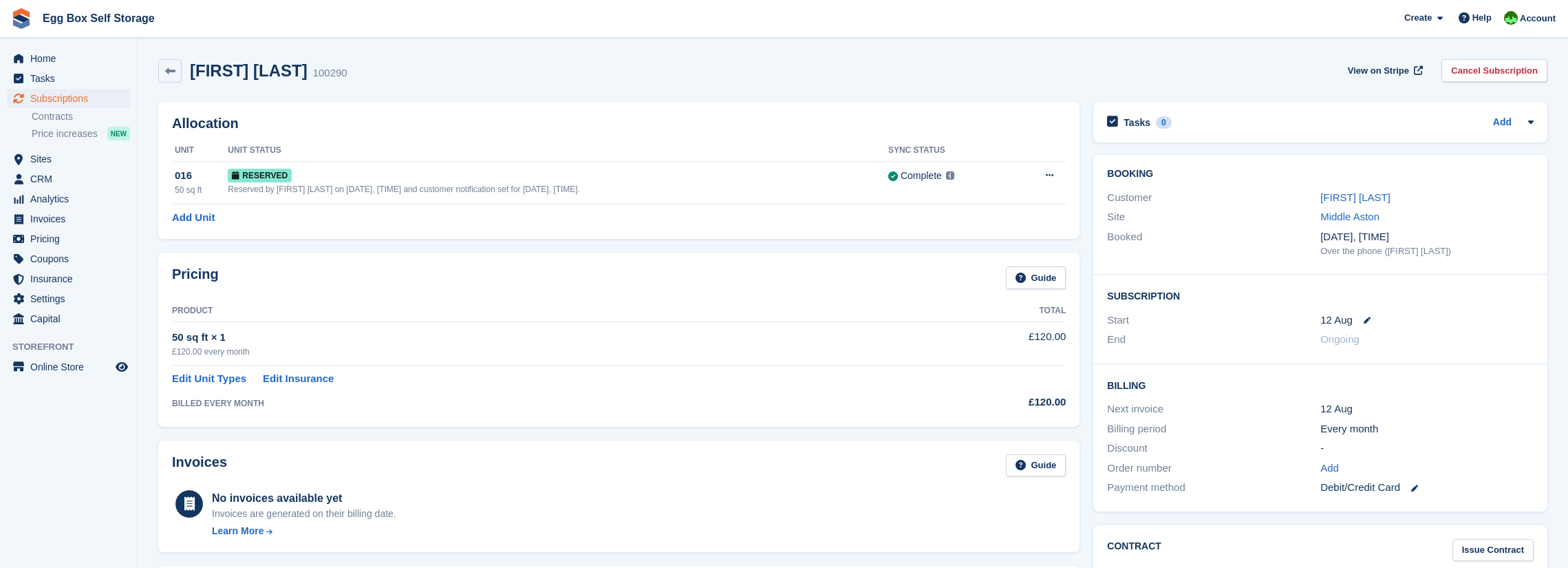 scroll, scrollTop: 0, scrollLeft: 0, axis: both 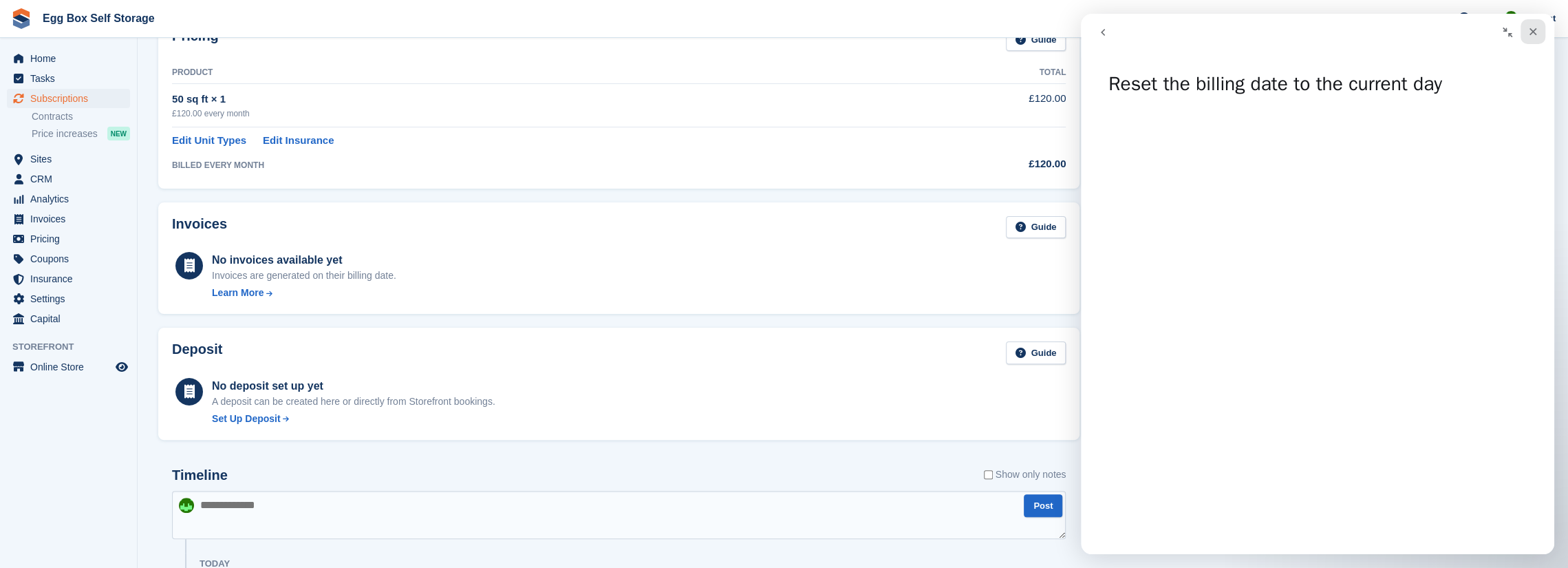 click 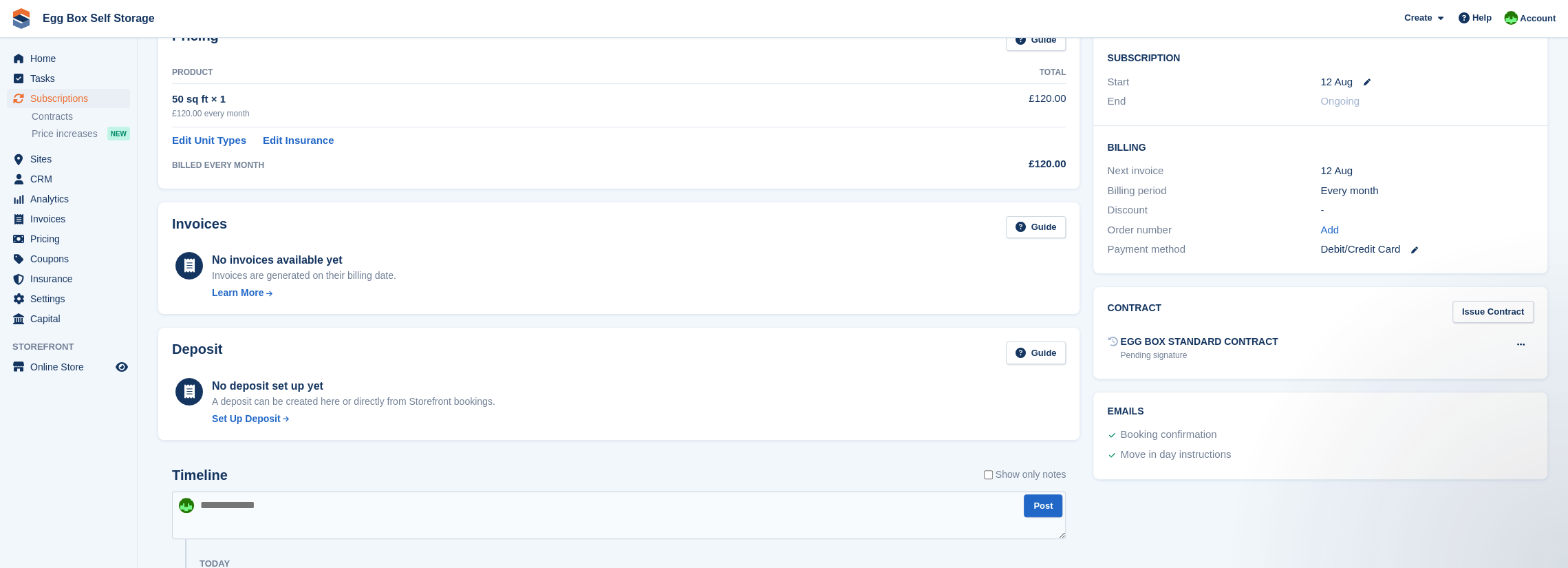 scroll, scrollTop: 0, scrollLeft: 0, axis: both 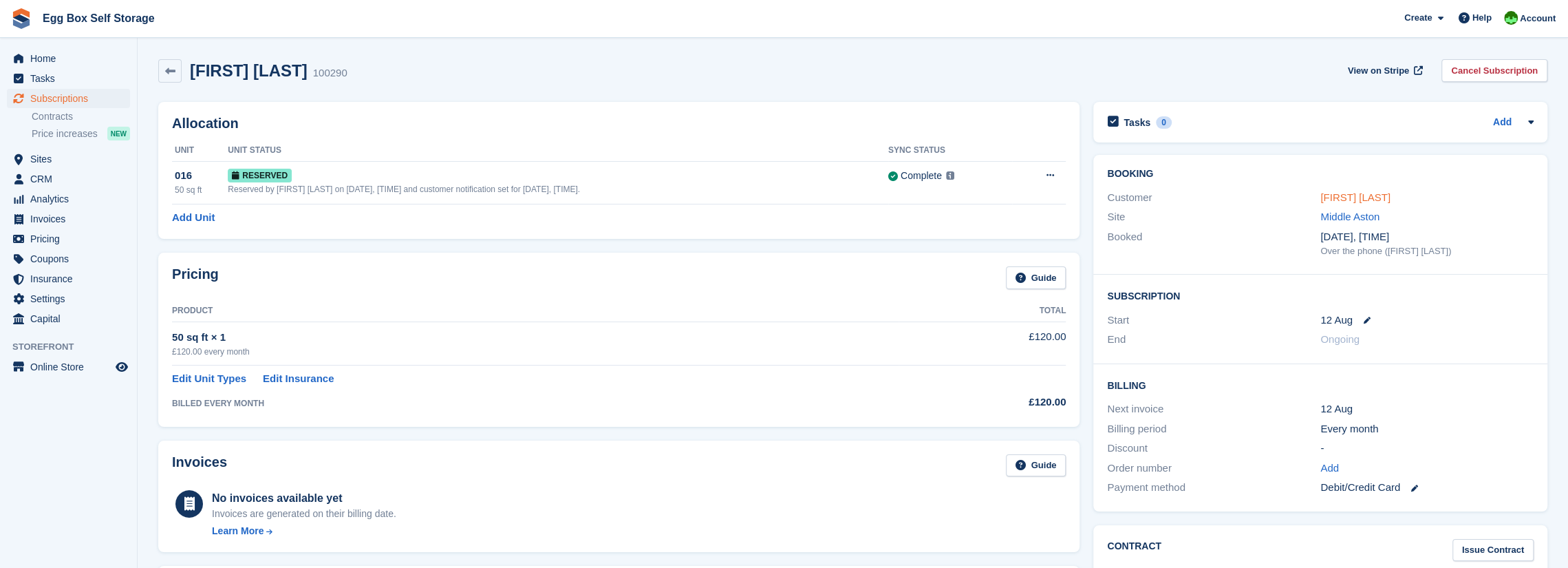click on "Emma Reid" at bounding box center [1355, 197] 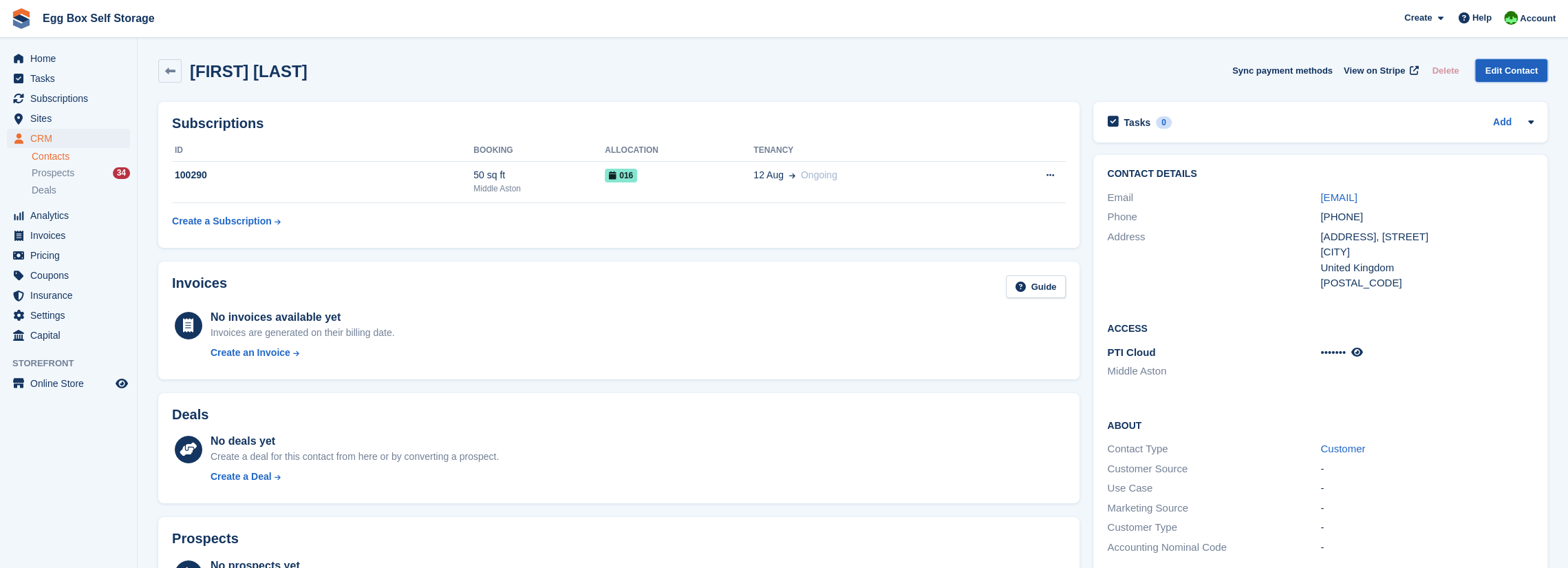 click on "Edit Contact" at bounding box center (1511, 70) 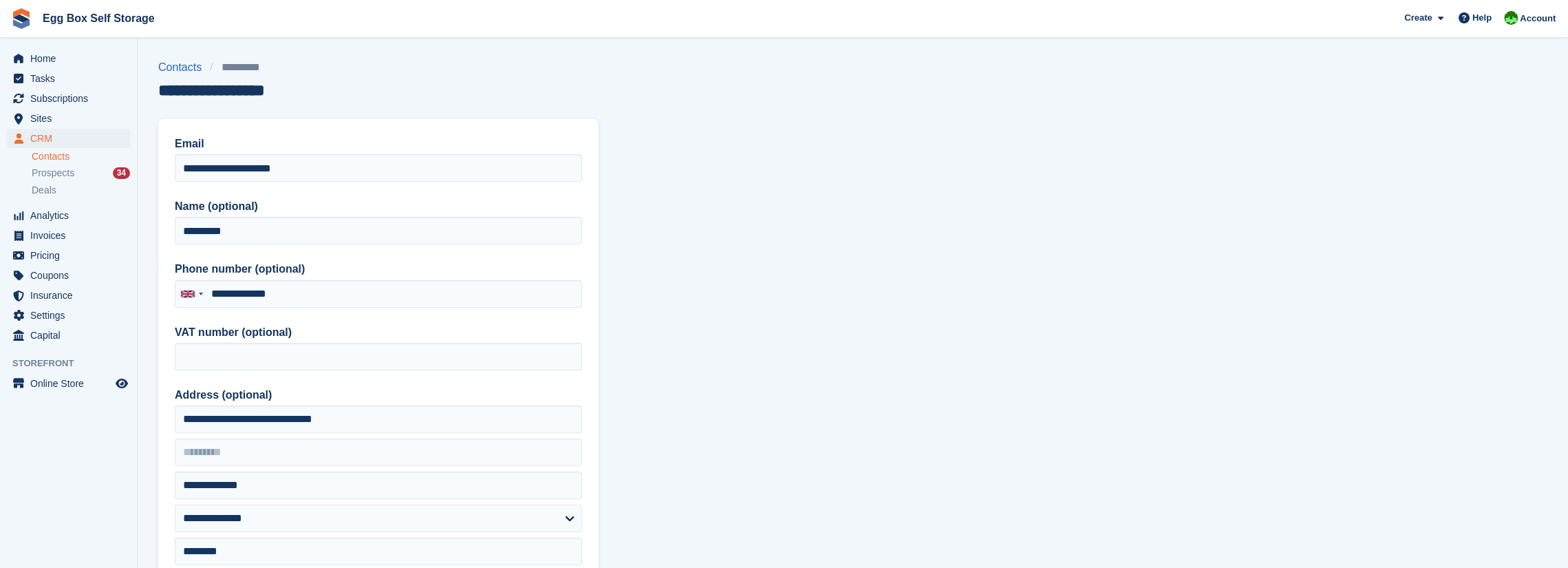 type on "**********" 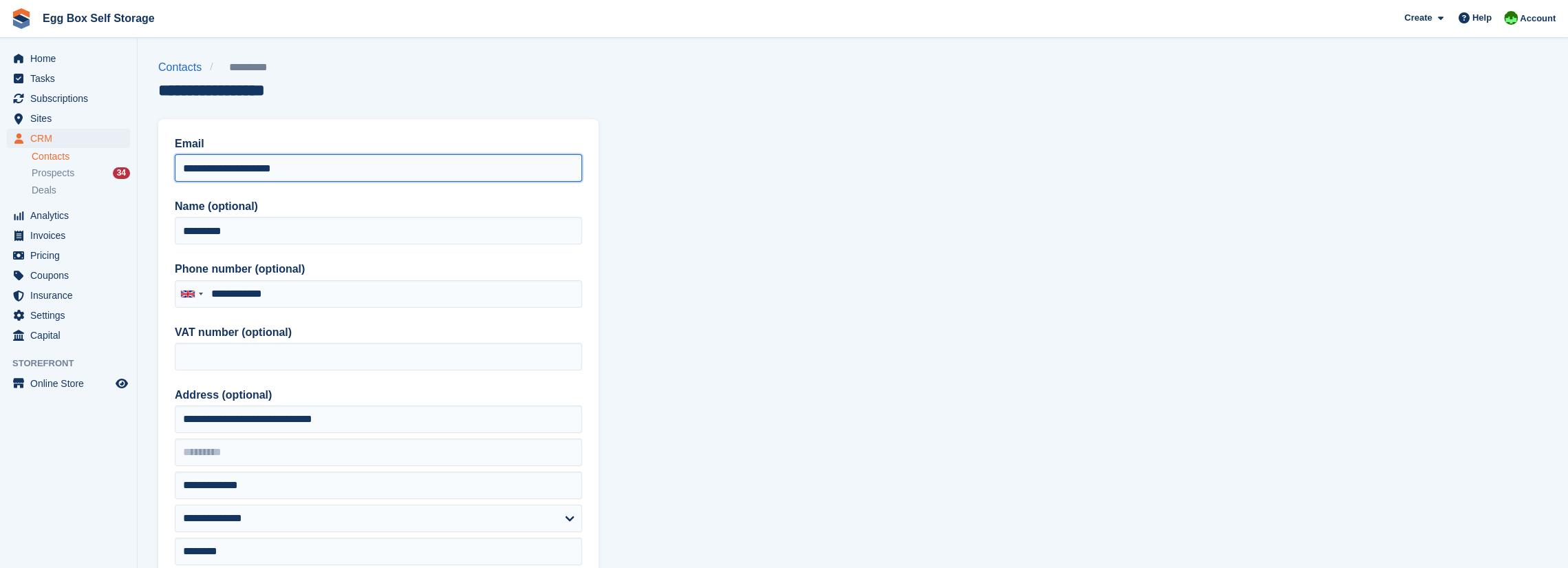 click on "**********" at bounding box center [378, 168] 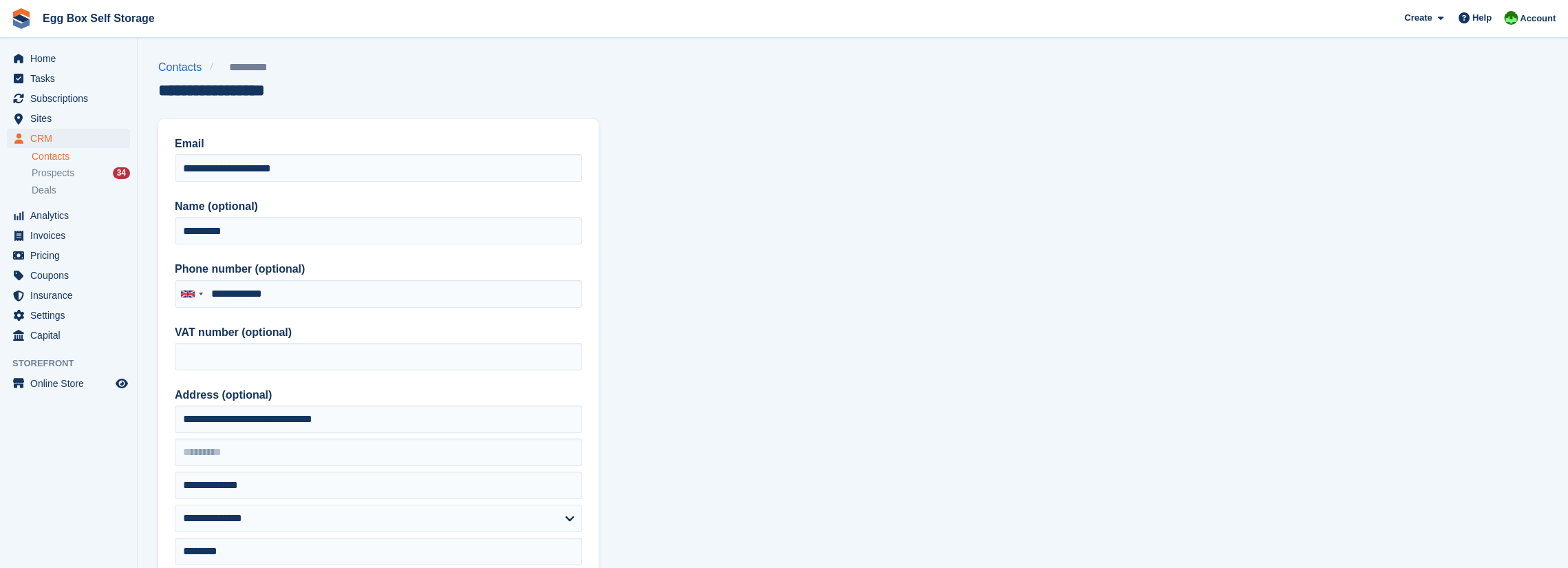 click on "**********" at bounding box center (852, 587) 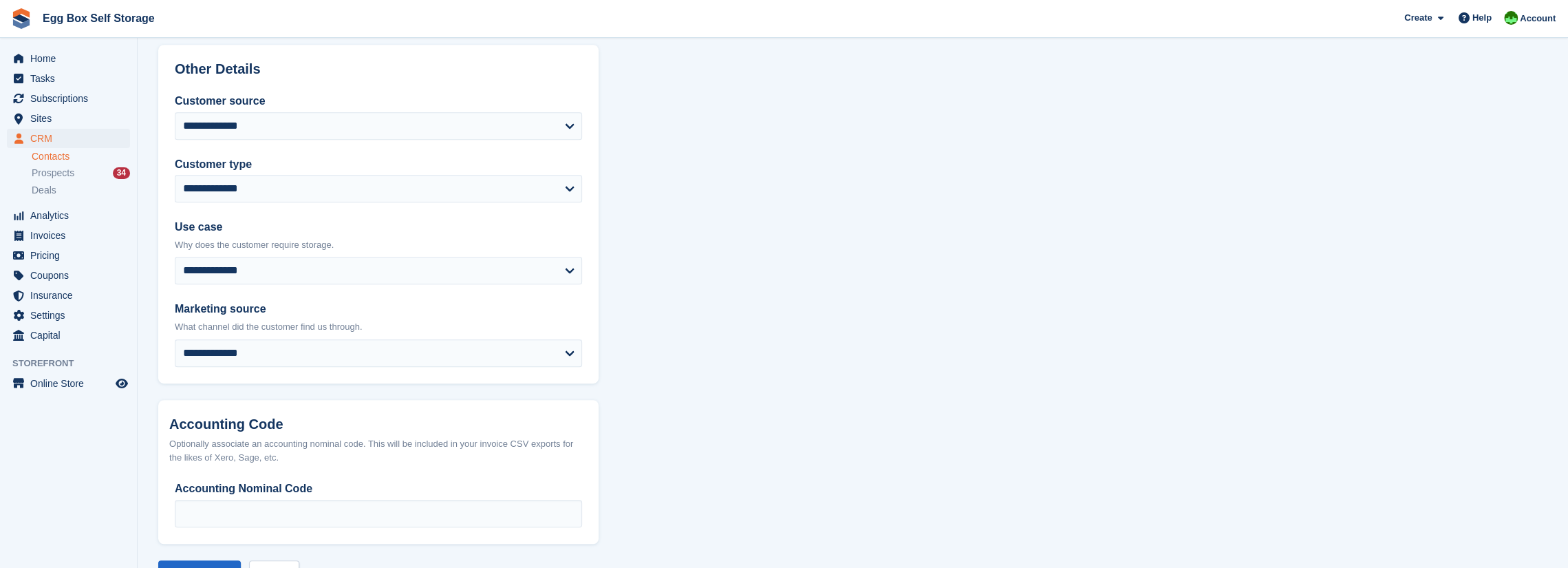 scroll, scrollTop: 604, scrollLeft: 0, axis: vertical 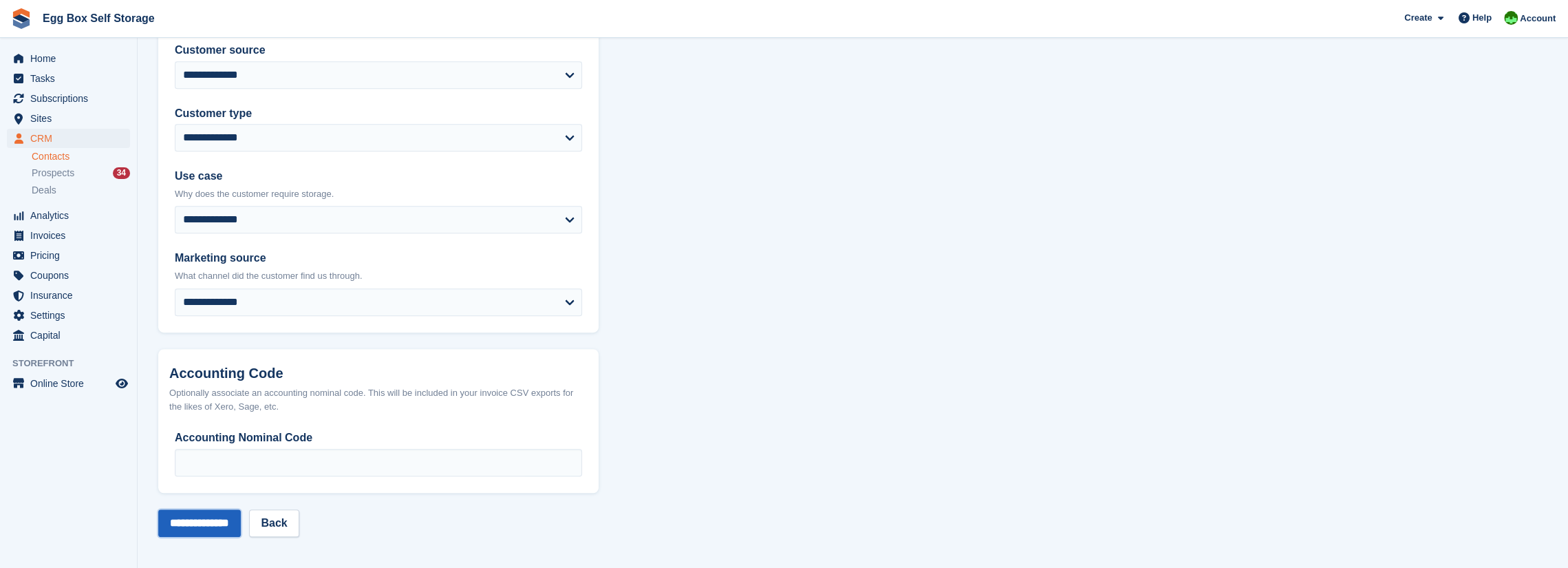click on "**********" at bounding box center [200, 523] 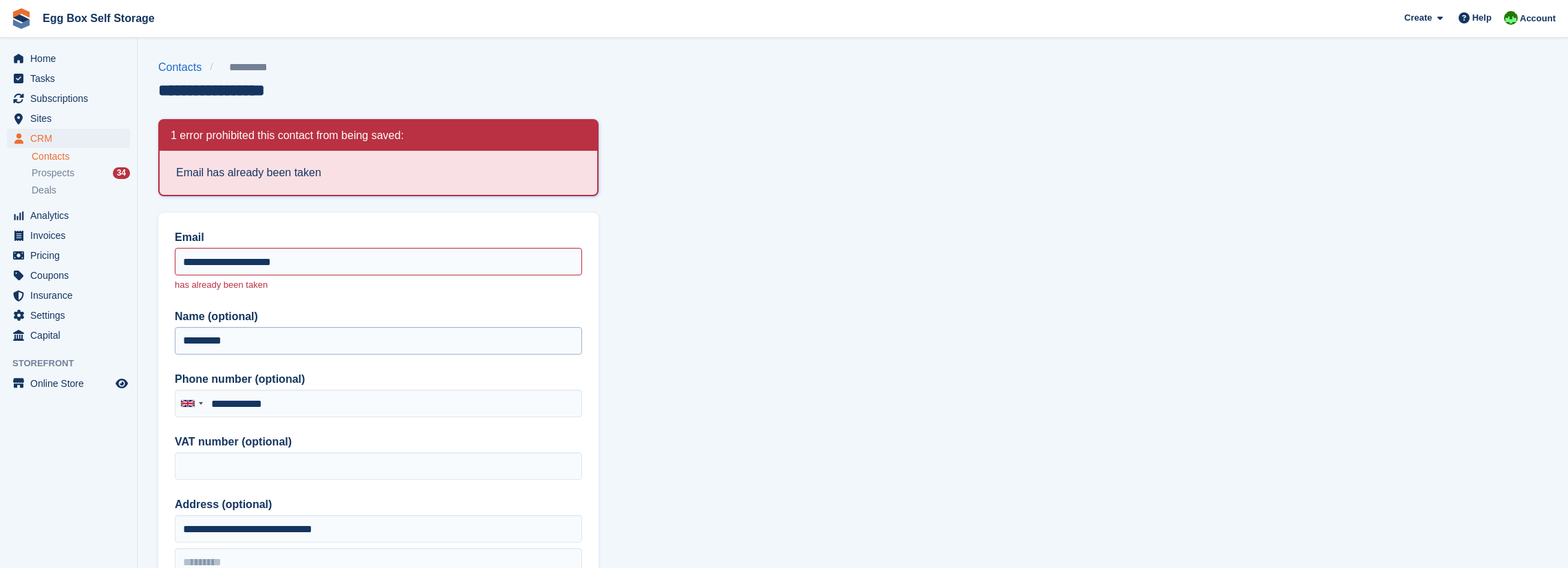 scroll, scrollTop: 0, scrollLeft: 0, axis: both 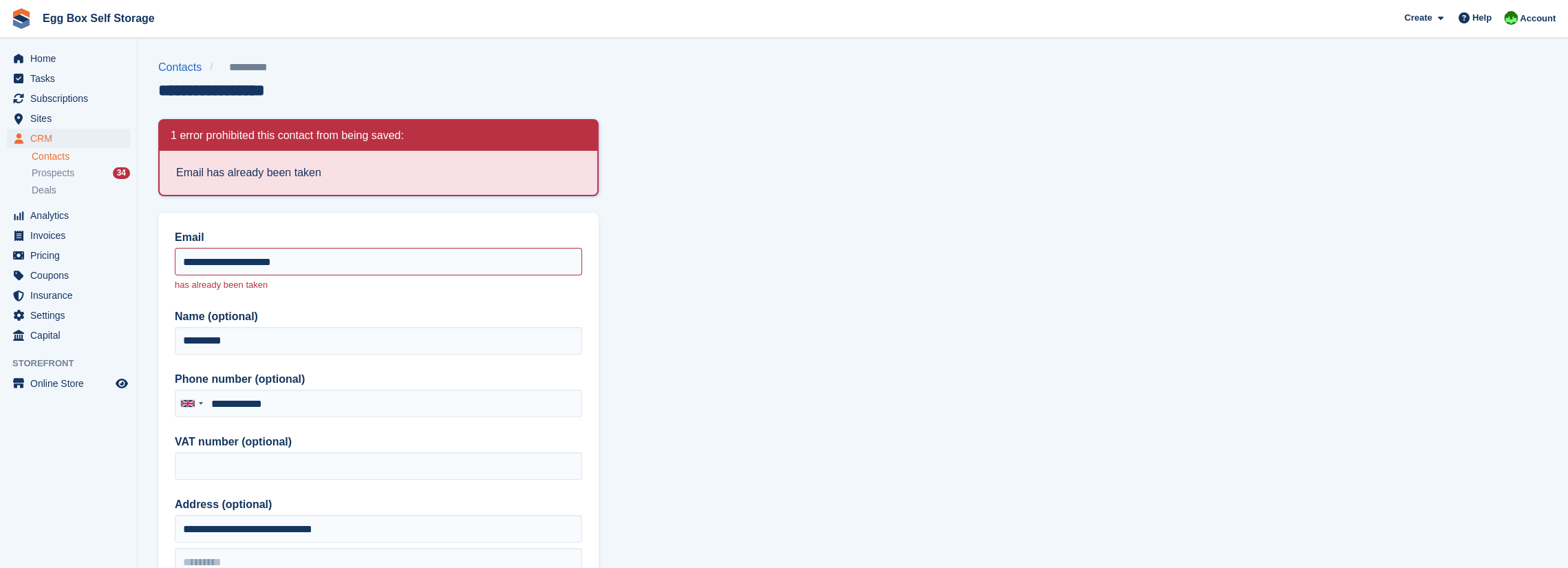 click on "Email
[EMAIL] has already been taken
Name (optional)
[NAME]
Phone number (optional)
United Kingdom +44 Afghanistan (‫افغانستان‬‎) +93 Albania (Shqipëri) +355 Algeria (‫الجزائر‬‎) +213 American Samoa +1 Antigua and Barbuda +1 Argentina +54 Armenia (Հայաստան) +374 Aruba +297 Ascension Island +247 Australia +61 Austria (Österreich) +43 Azerbaijan (Azərbaycan) +994 Bahamas +1 Bahrain (‫البحرين‬‎) +973 Bangladesh (বাংলাদেশ) +880 Barbados +1 Belarus (Беларусь) +375 Belgium (België) +32 Belize +501 Benin (Bénin) +229 Bermuda +1 Bhutan (འབྲུག) +975 Bolivia +591 Bosnia and Herzegovina (Босна и Херцеговина) +387 Botswana +267 Brazil (Brasil) +55 British Indian Ocean Territory +246 British Virgin Islands +1 Brunei +673 Bulgaria (България) +359 +226 +257" at bounding box center [378, 452] 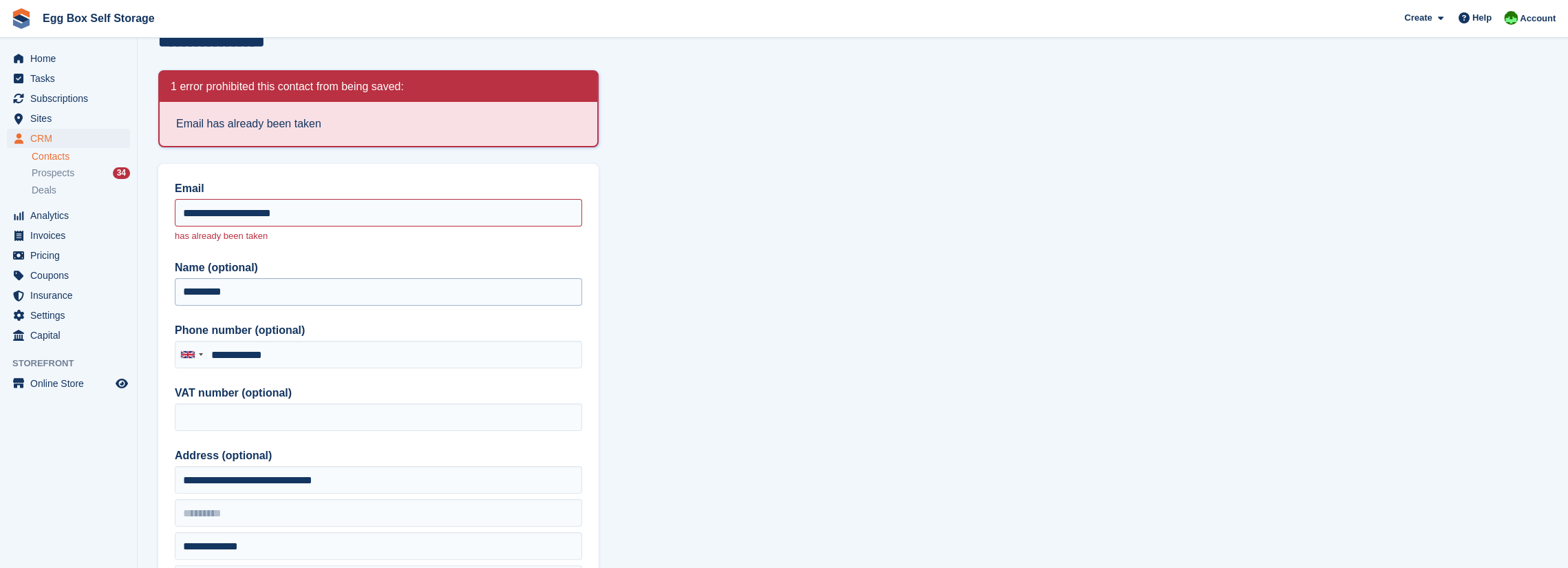 scroll, scrollTop: 69, scrollLeft: 0, axis: vertical 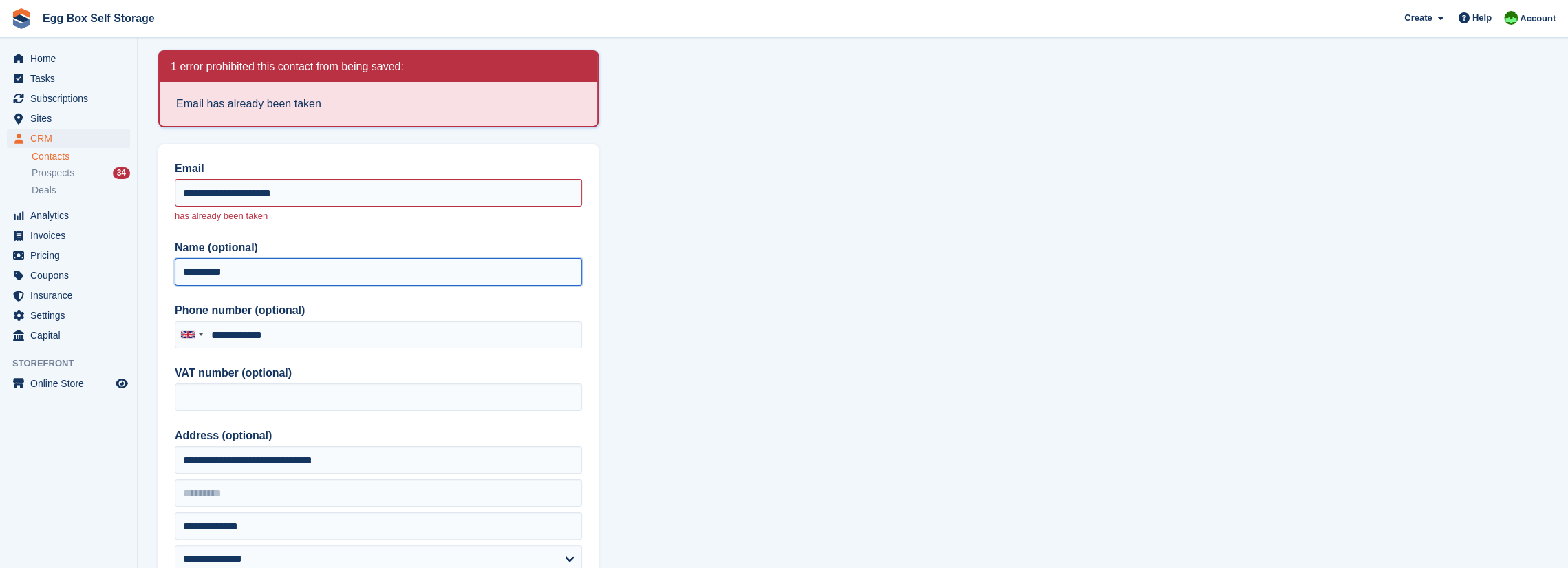 click on "*********" at bounding box center (378, 272) 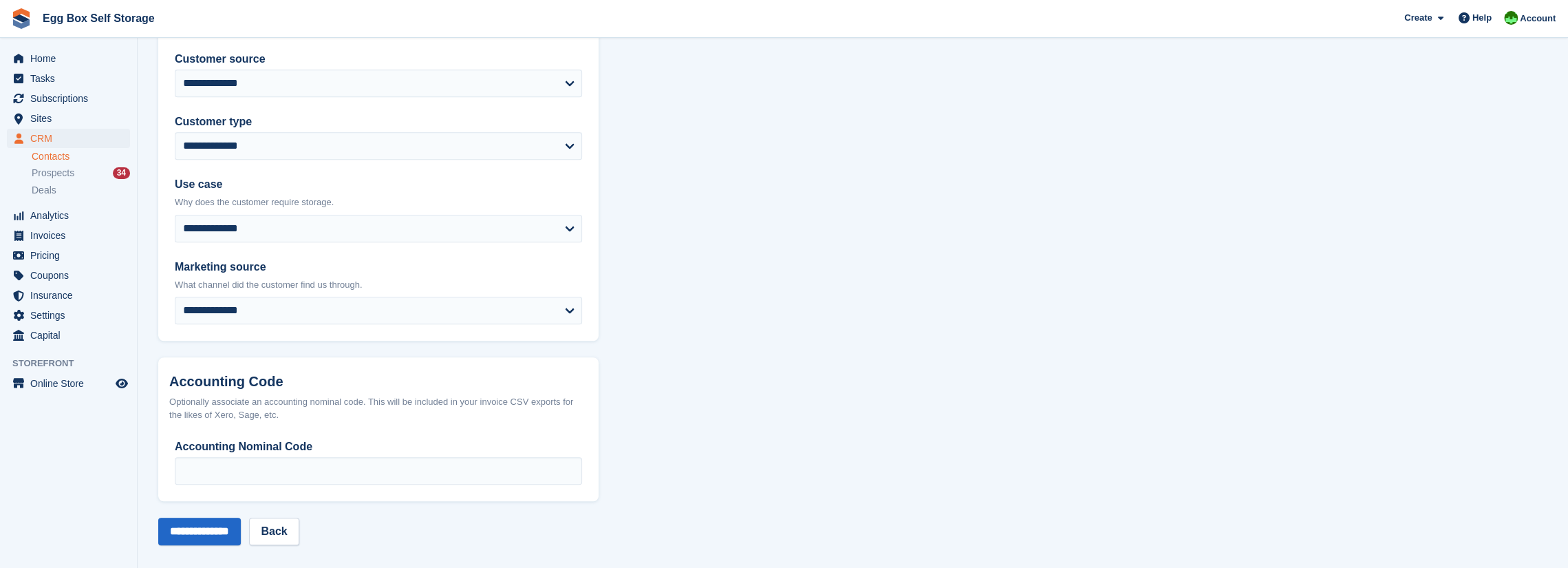 scroll, scrollTop: 715, scrollLeft: 0, axis: vertical 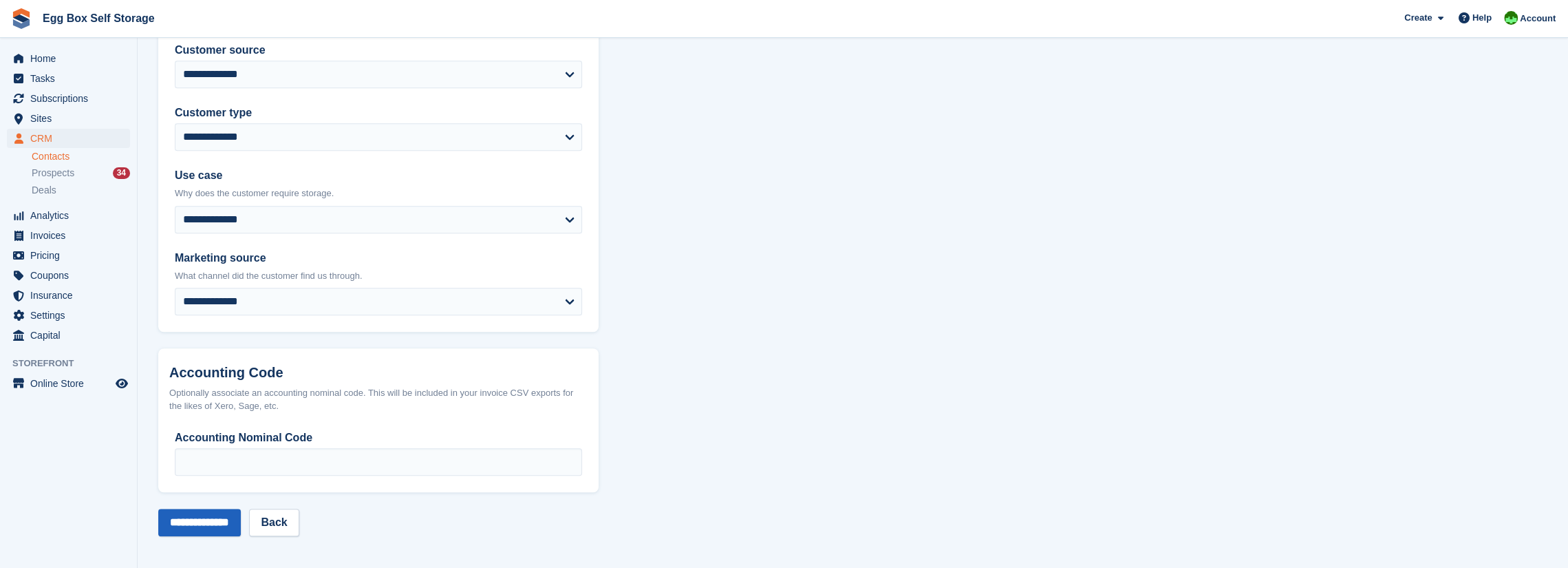 type on "*********" 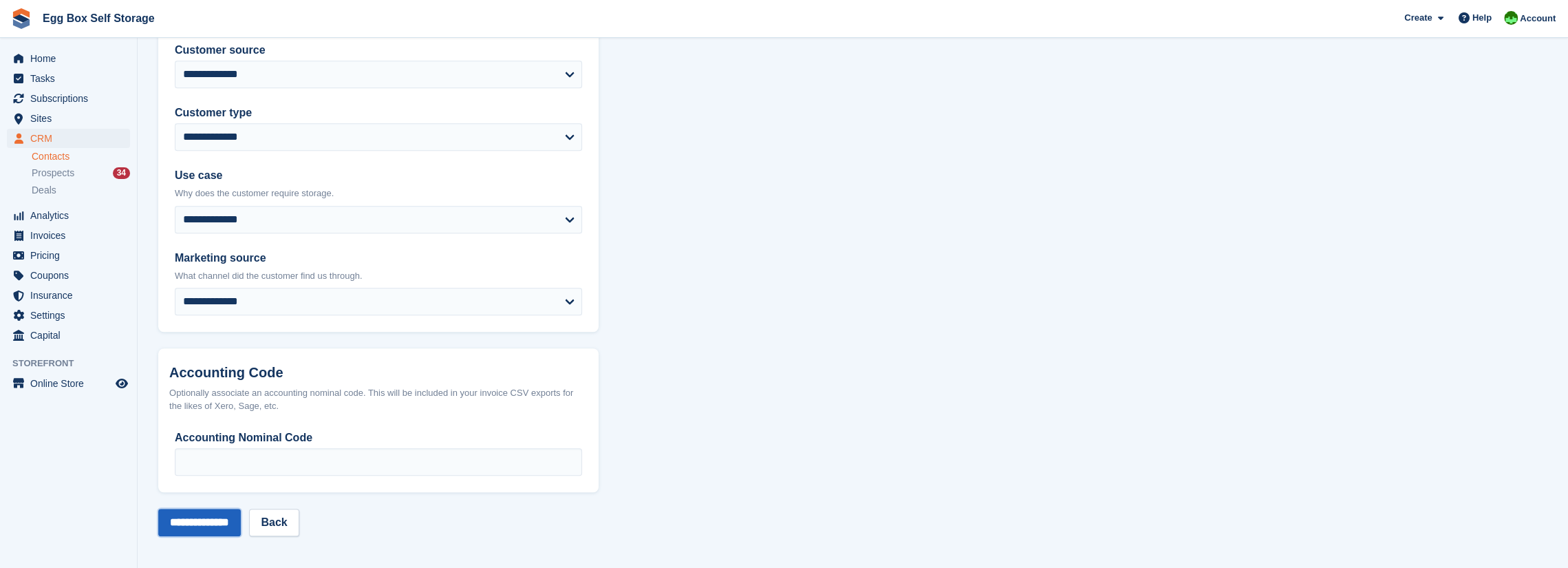 click on "**********" at bounding box center (200, 523) 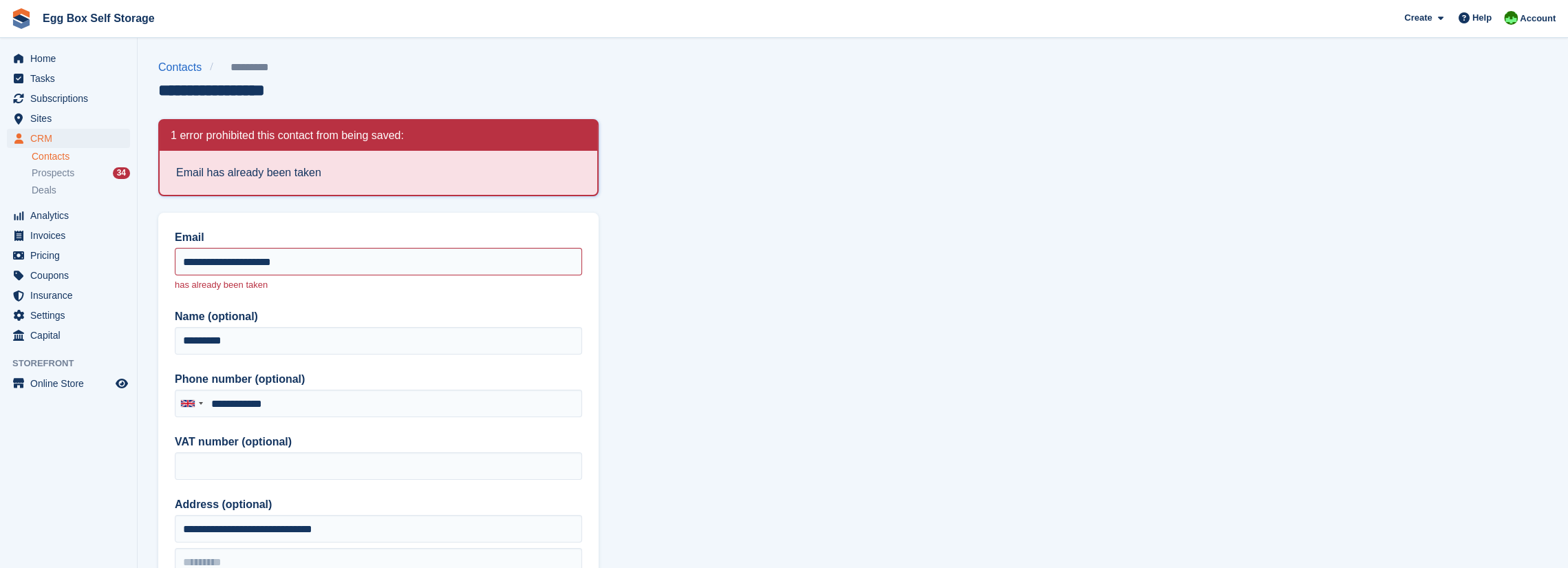 scroll, scrollTop: 138, scrollLeft: 0, axis: vertical 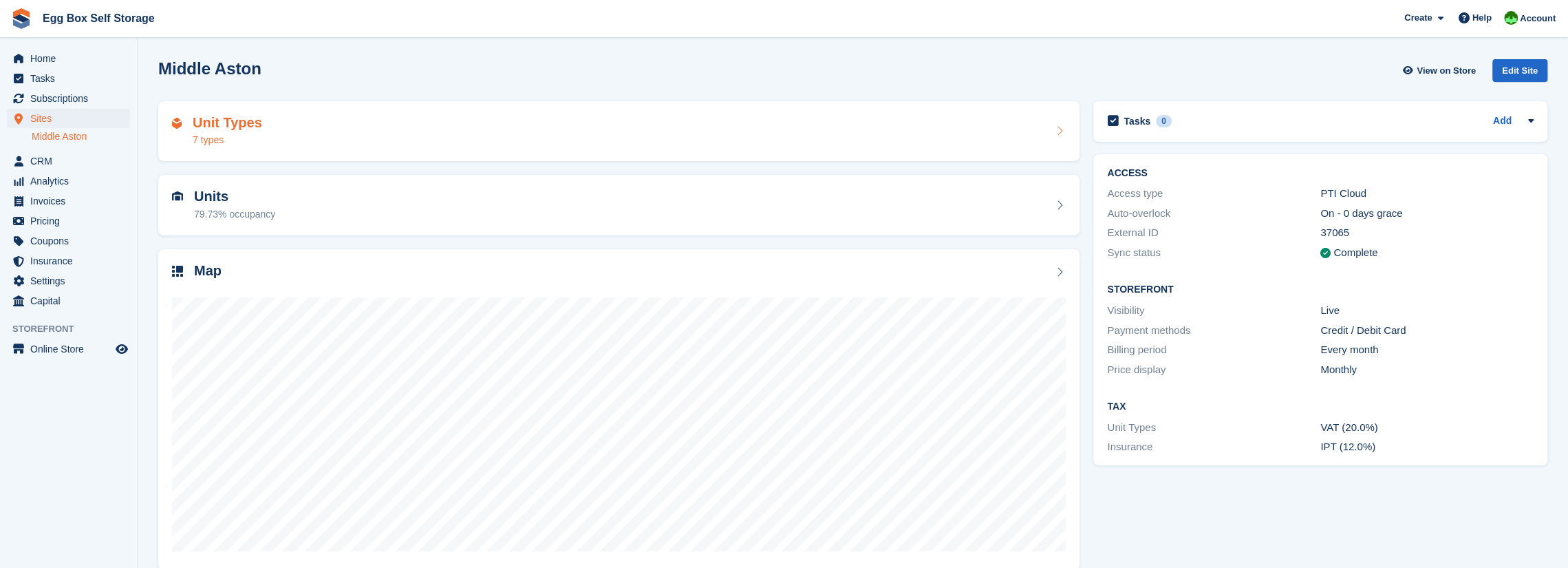 click on "Unit Types
7 types" at bounding box center [227, 132] 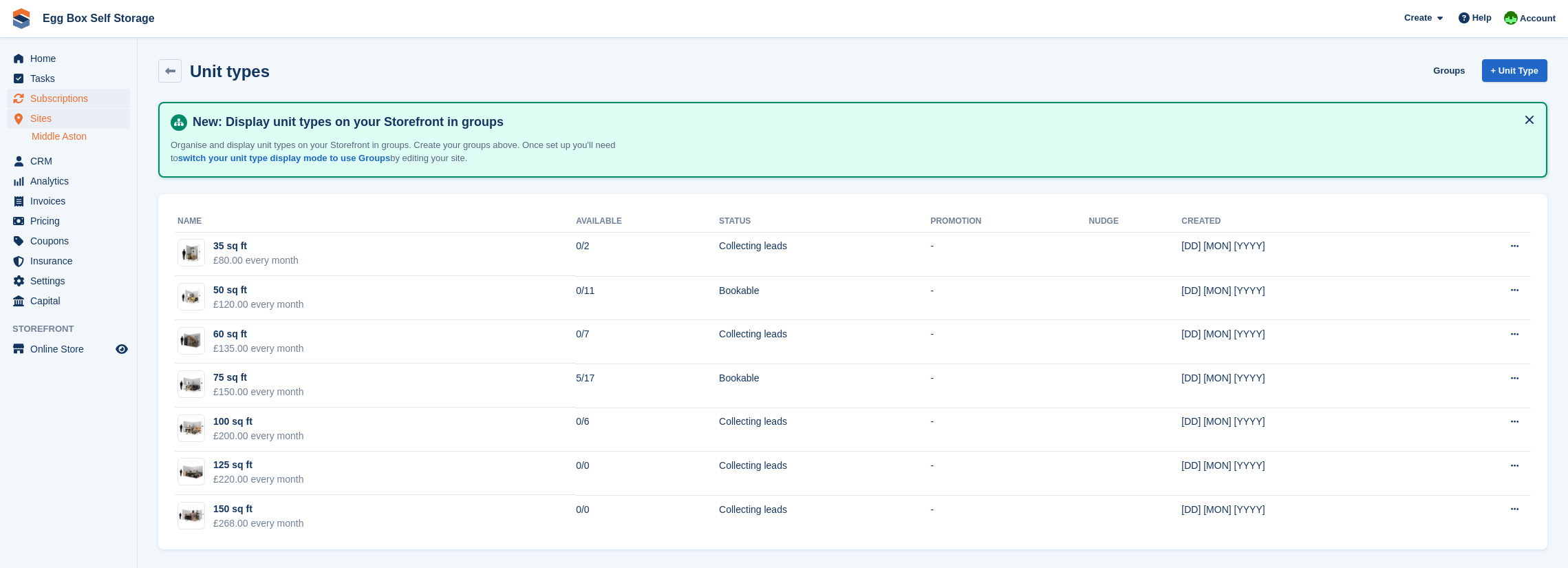 scroll, scrollTop: 0, scrollLeft: 0, axis: both 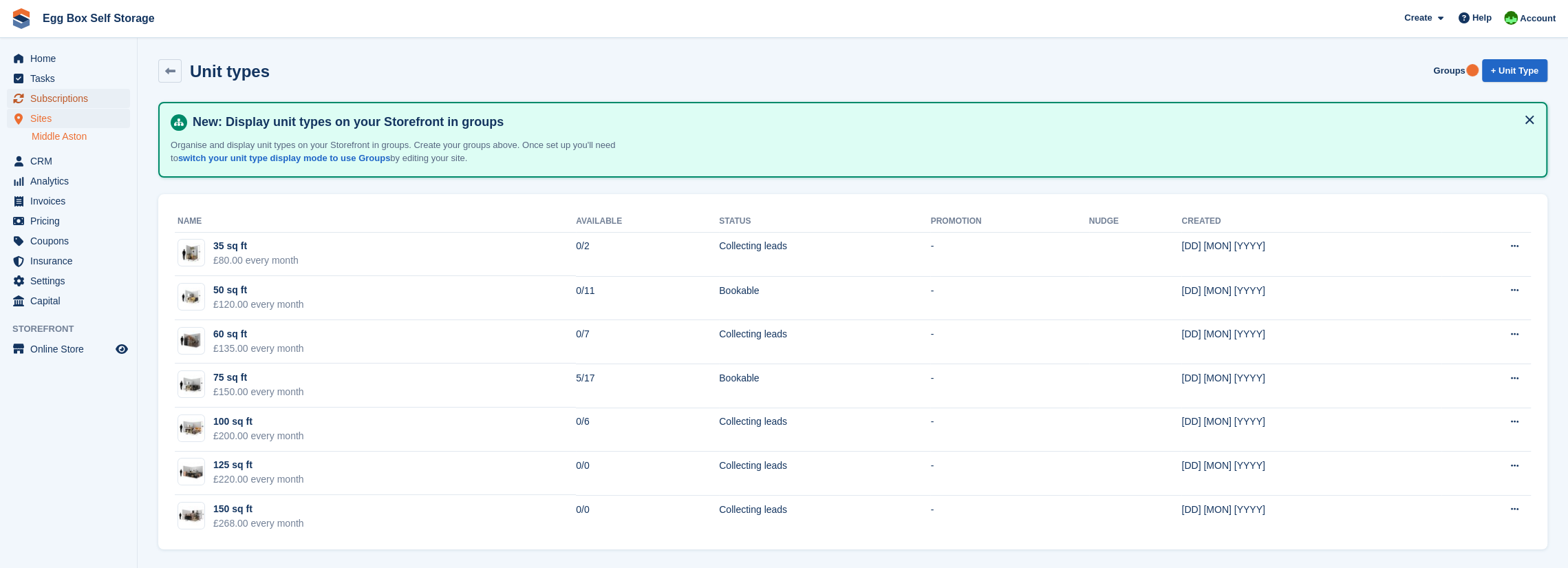 click on "Subscriptions" at bounding box center (72, 98) 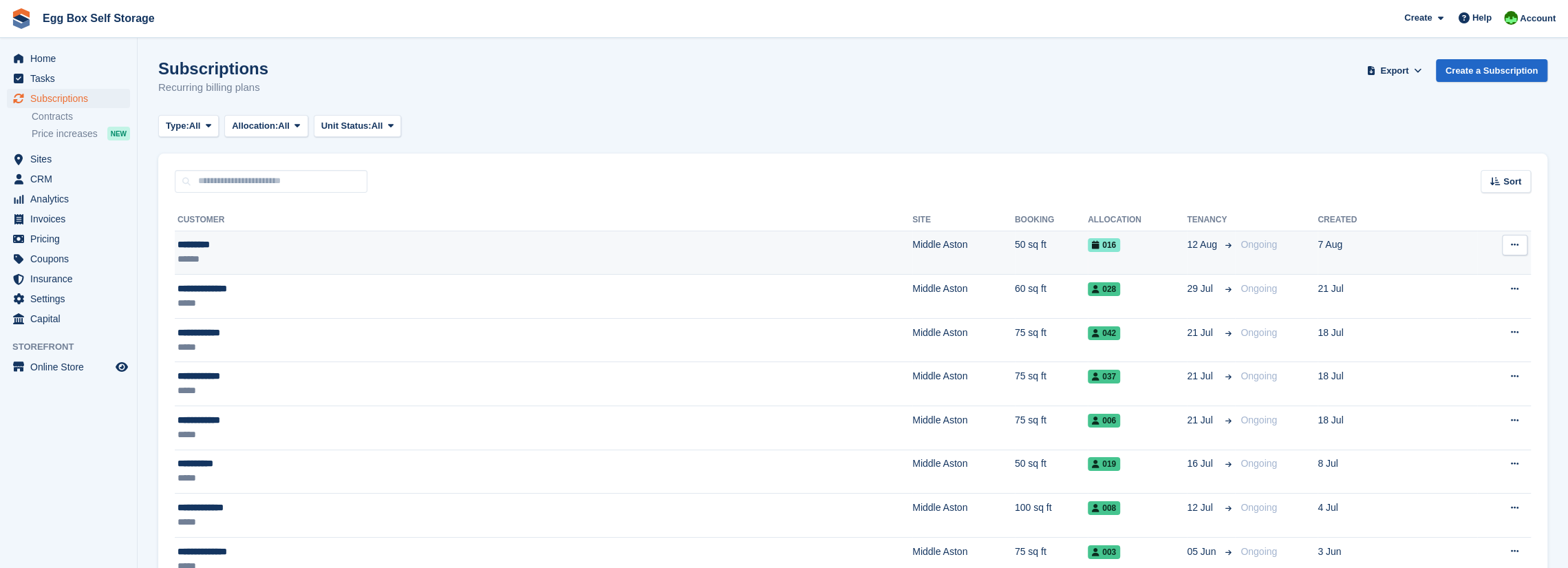 drag, startPoint x: 210, startPoint y: 246, endPoint x: 1510, endPoint y: 243, distance: 1300.0035 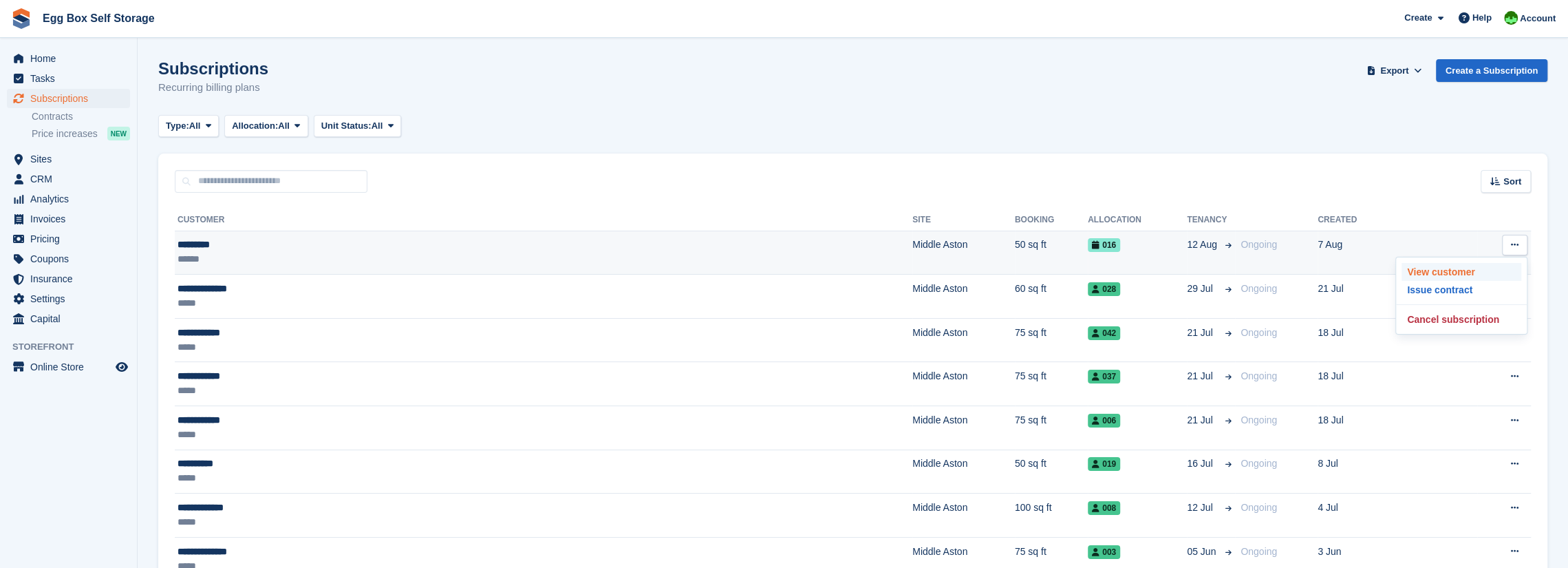click on "View customer" at bounding box center (1461, 272) 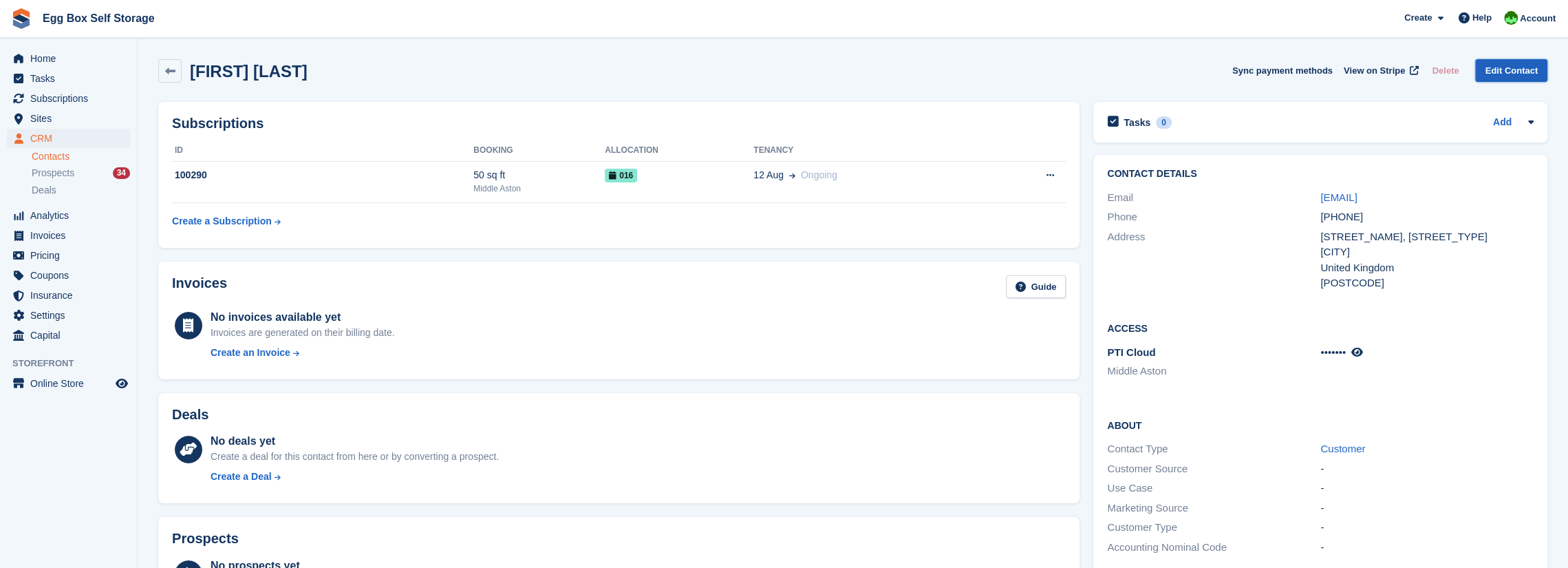click on "Edit Contact" at bounding box center [1511, 70] 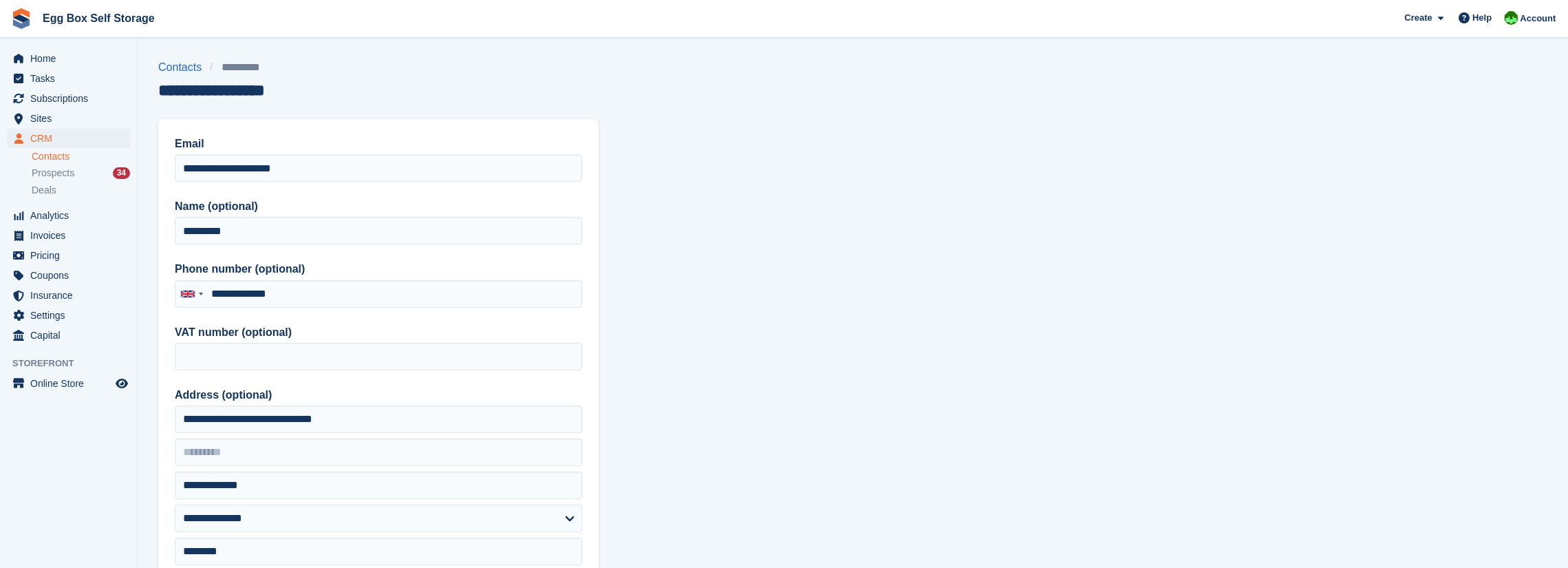 type on "**********" 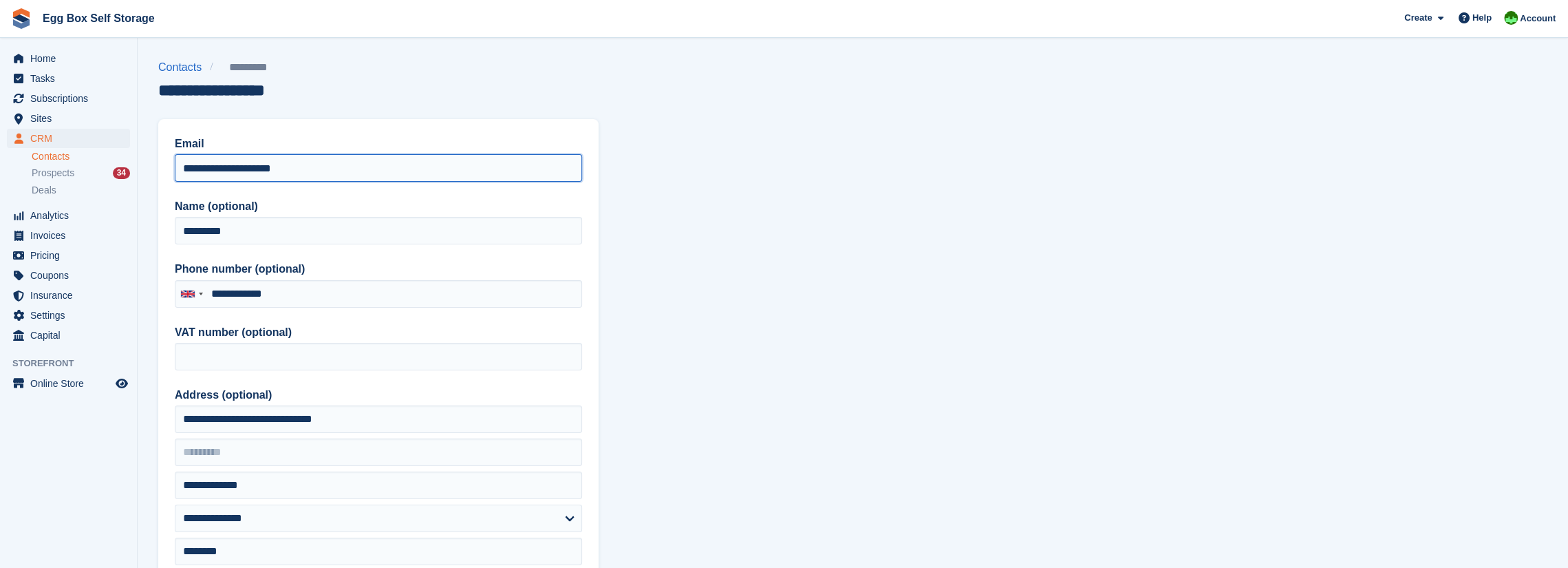 drag, startPoint x: 329, startPoint y: 171, endPoint x: 165, endPoint y: 170, distance: 164.003 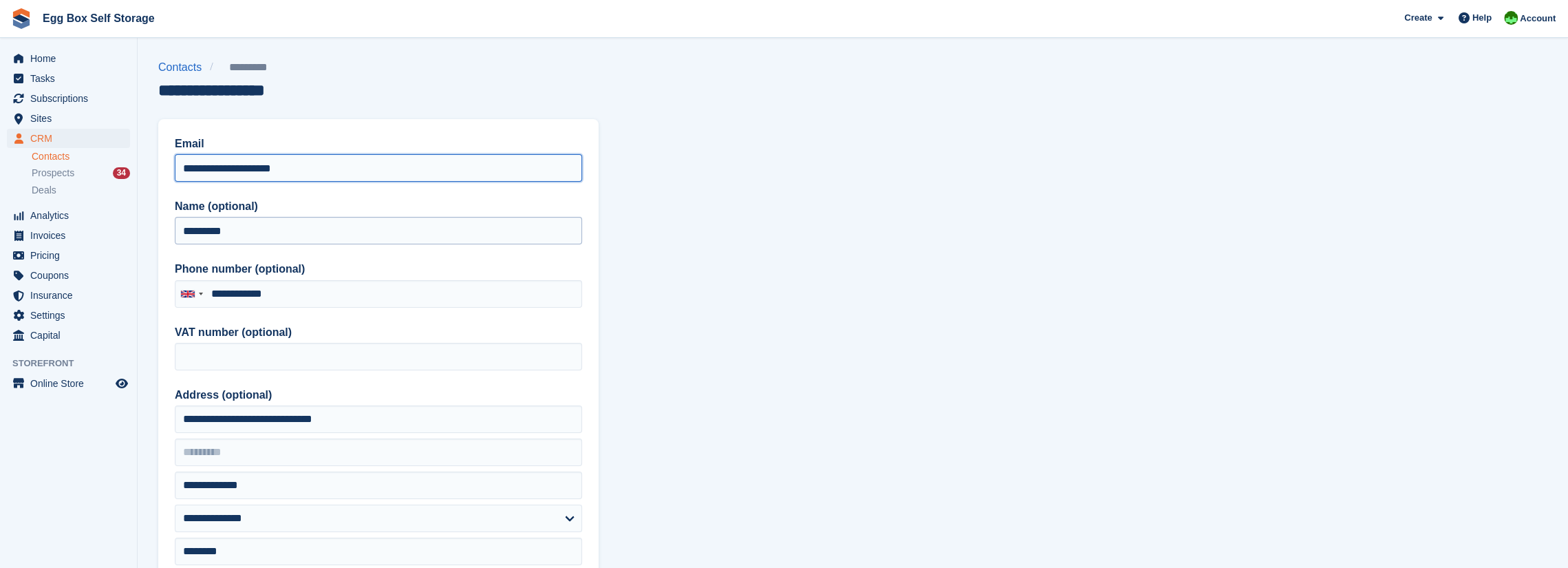 type on "**********" 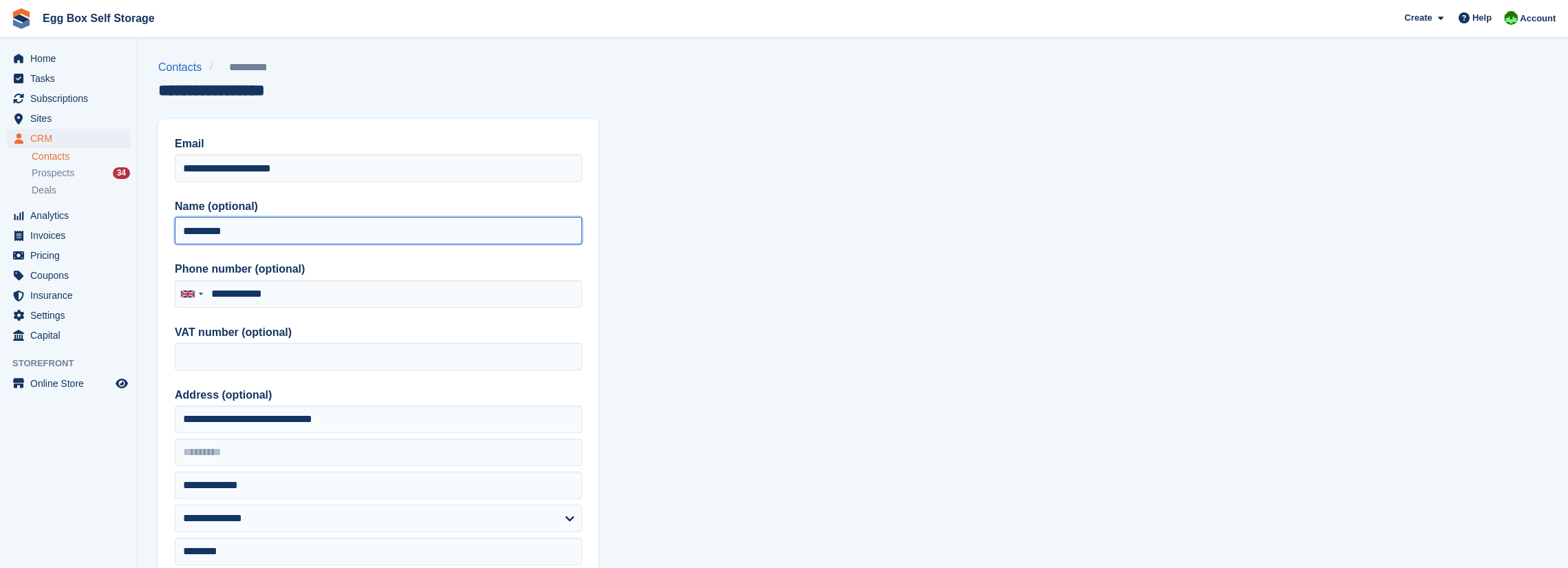 click on "*********" at bounding box center (378, 231) 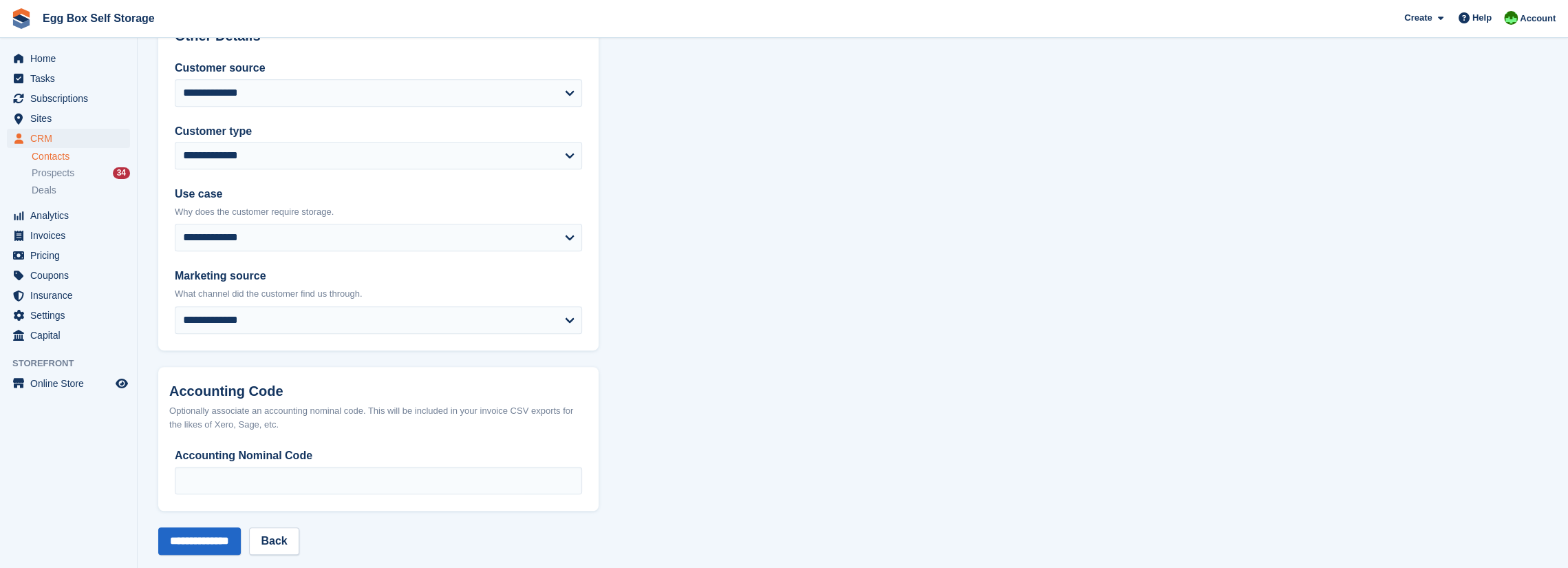 scroll, scrollTop: 604, scrollLeft: 0, axis: vertical 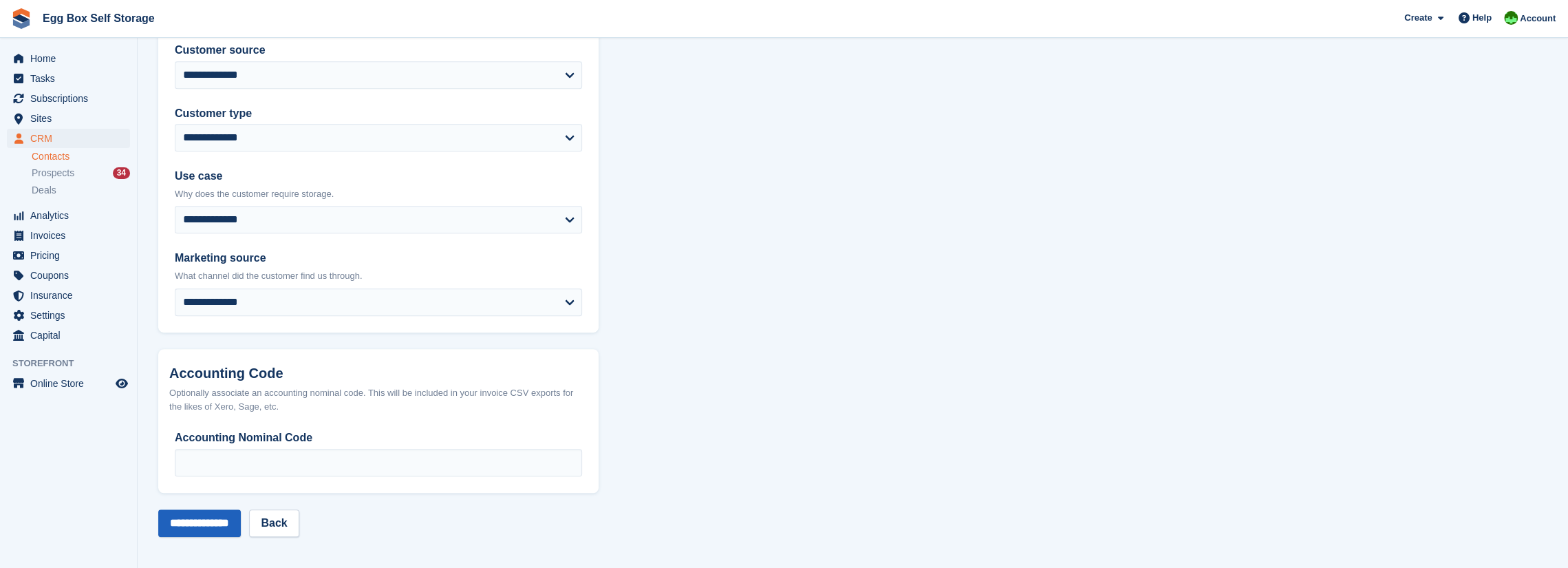 type on "*********" 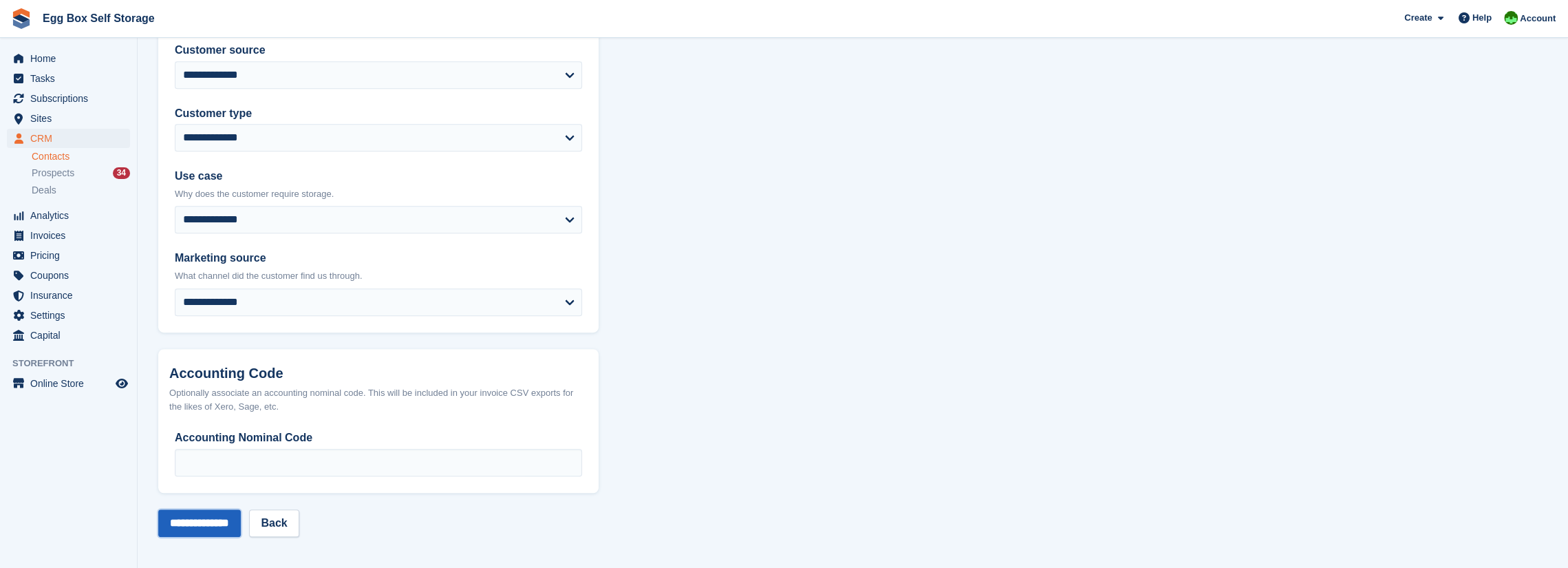click on "**********" at bounding box center [200, 523] 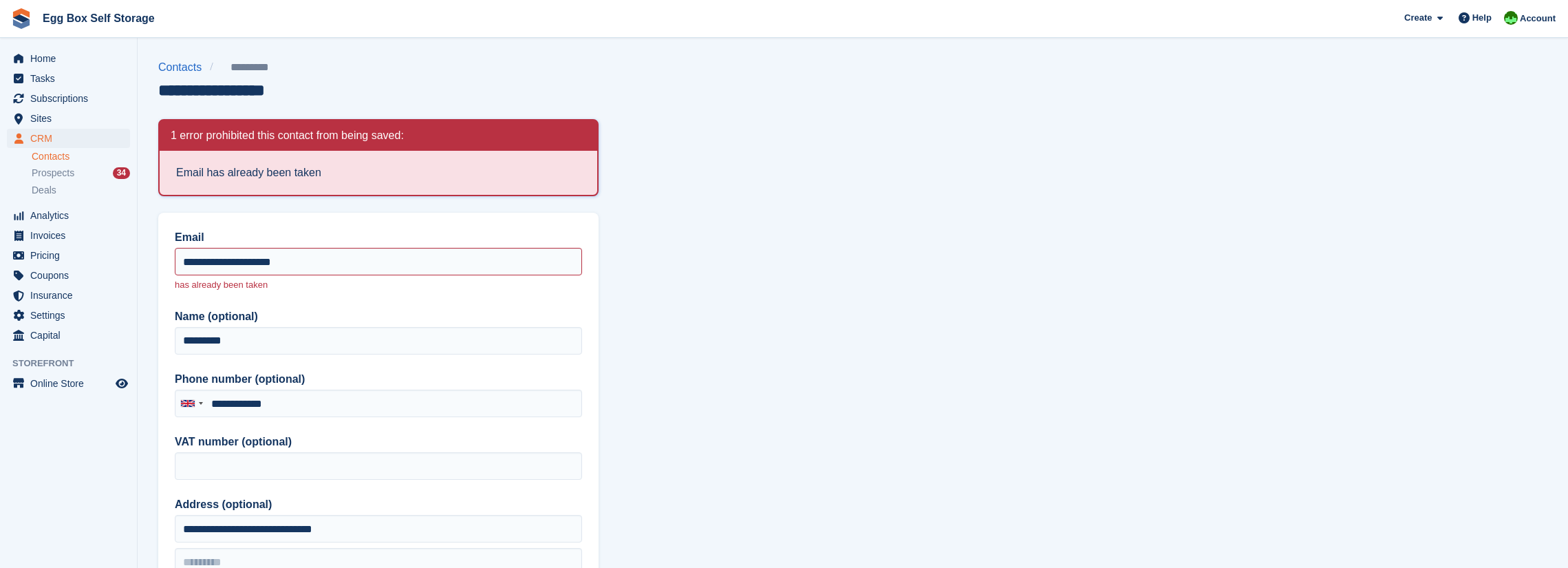 scroll, scrollTop: 0, scrollLeft: 0, axis: both 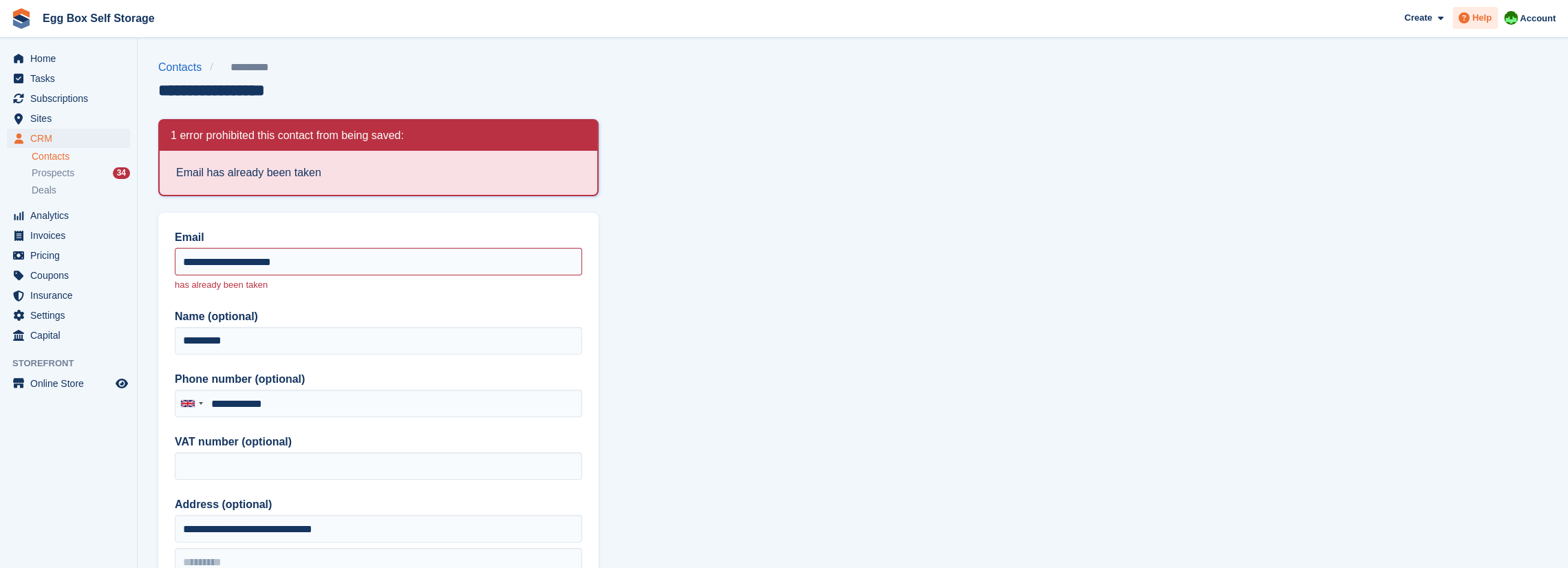 click on "Help" at bounding box center (1482, 18) 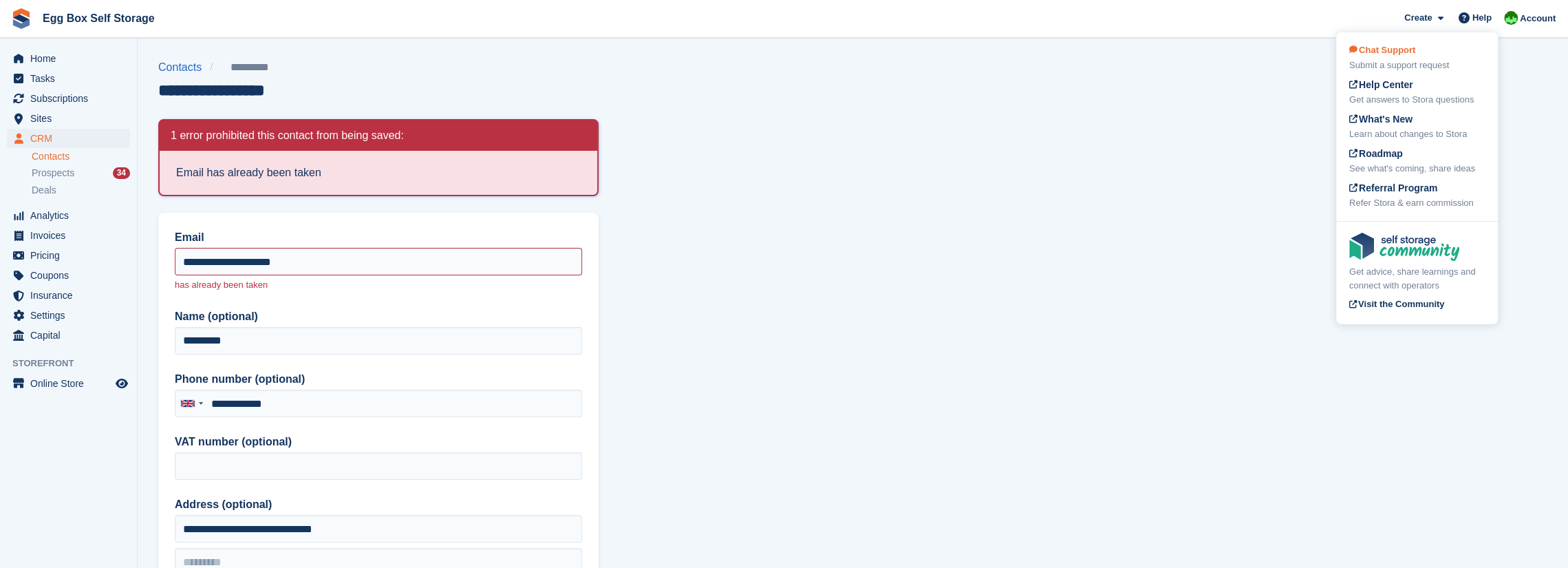click on "Chat Support" at bounding box center (1382, 50) 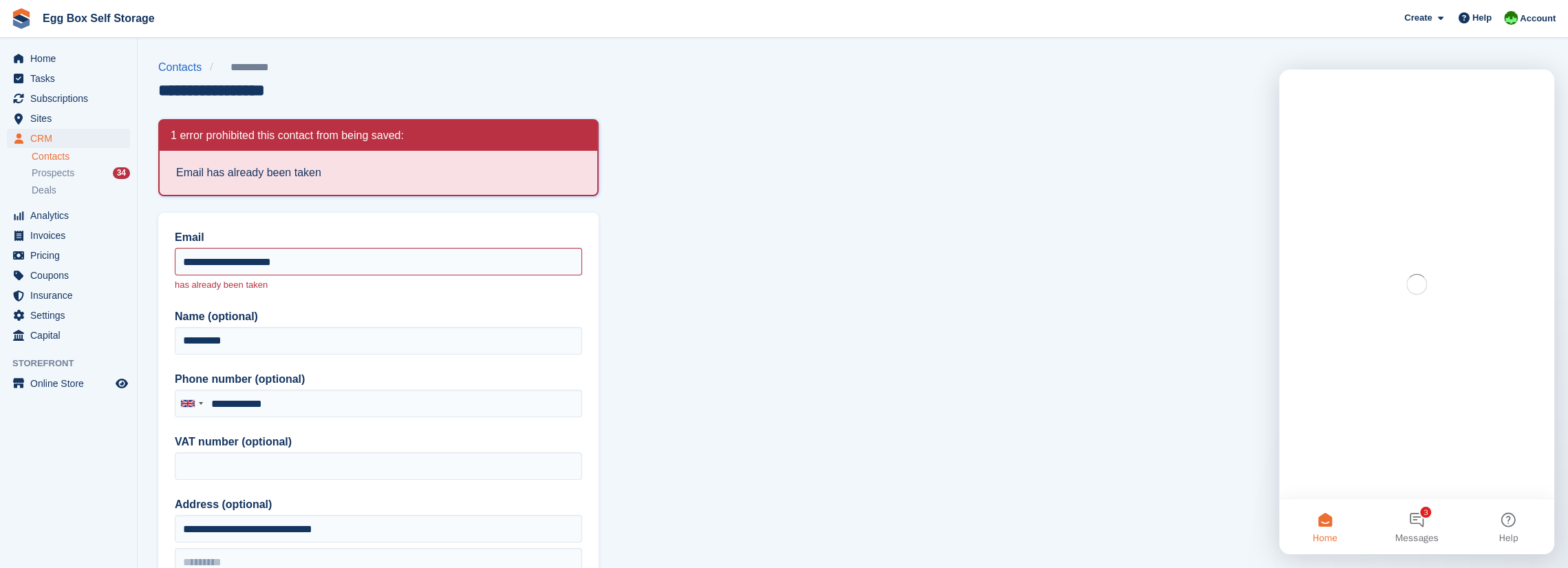 scroll, scrollTop: 0, scrollLeft: 0, axis: both 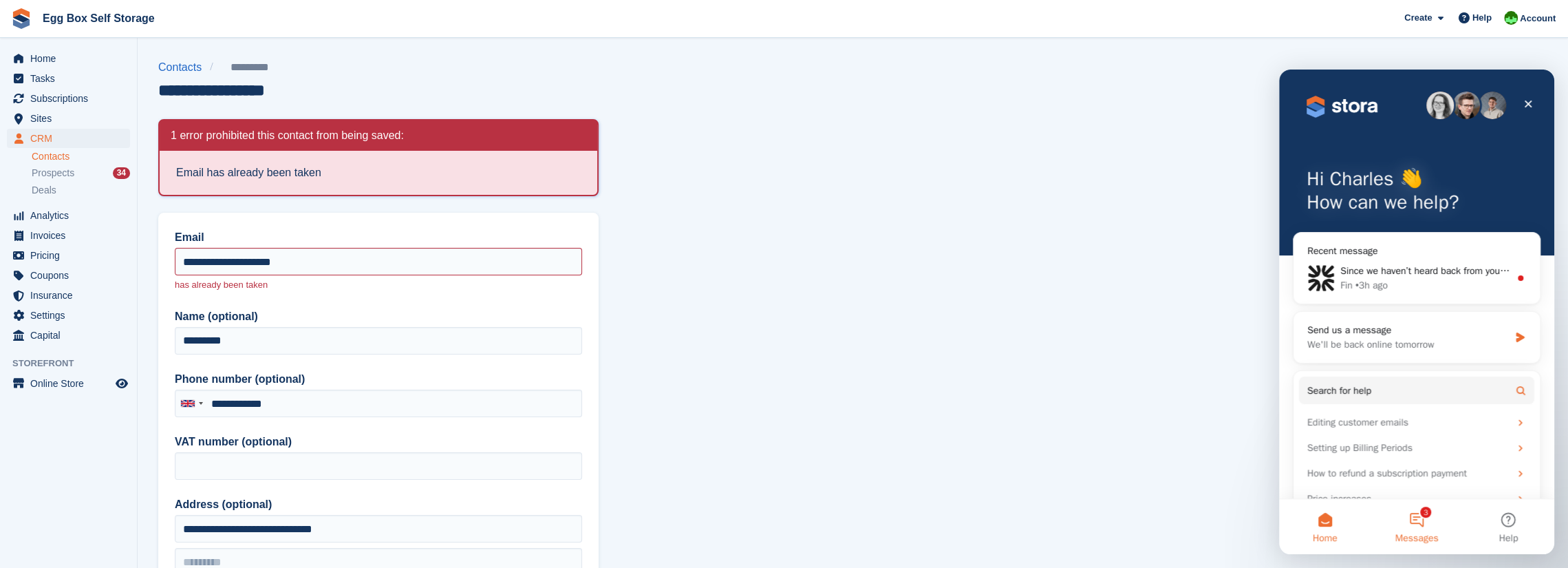 click on "3 Messages" at bounding box center (1416, 527) 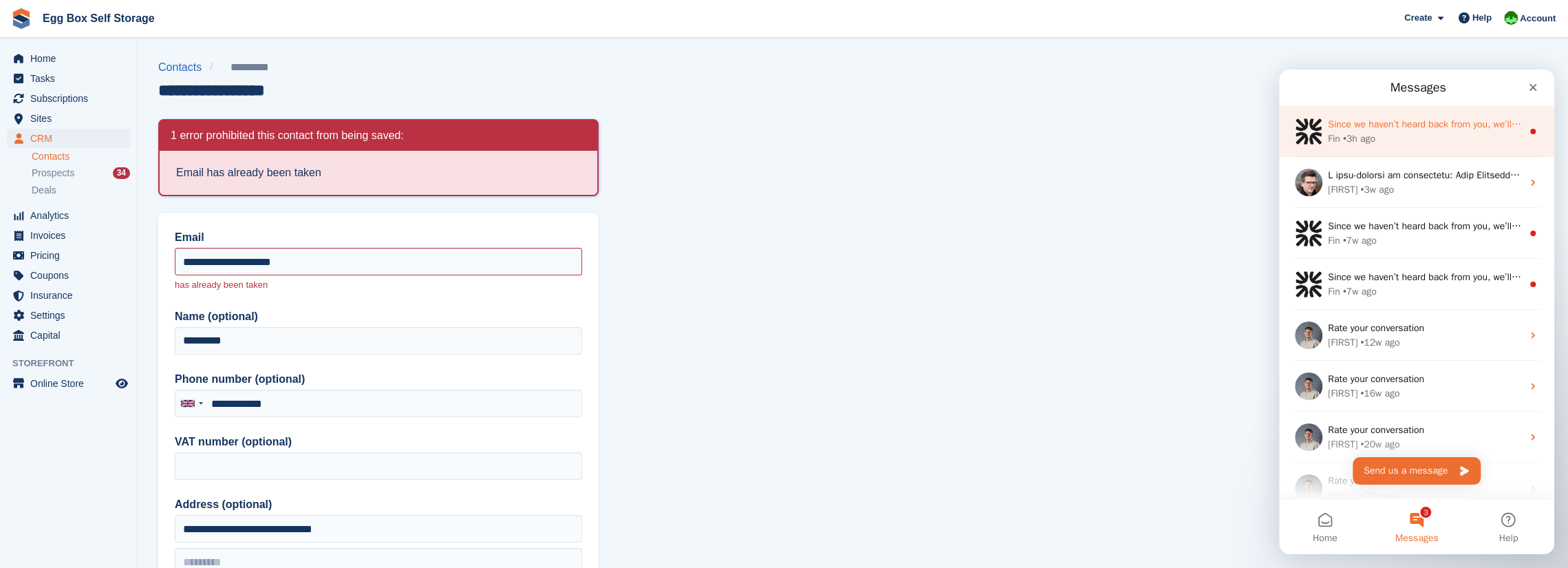 click on "Since we haven’t heard back from you, we’ll go ahead and close this conversation. If you need further assistance, please don’t hesitate to reach out to us again." at bounding box center (1666, 124) 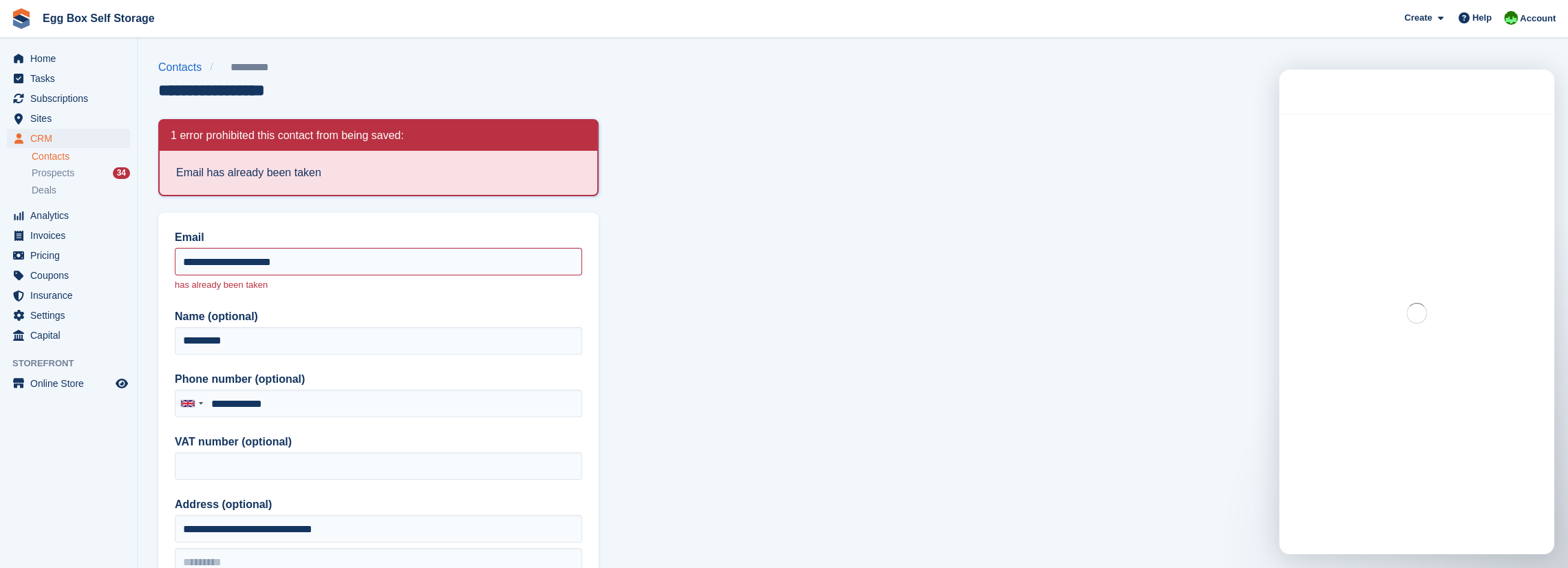 scroll, scrollTop: 1, scrollLeft: 0, axis: vertical 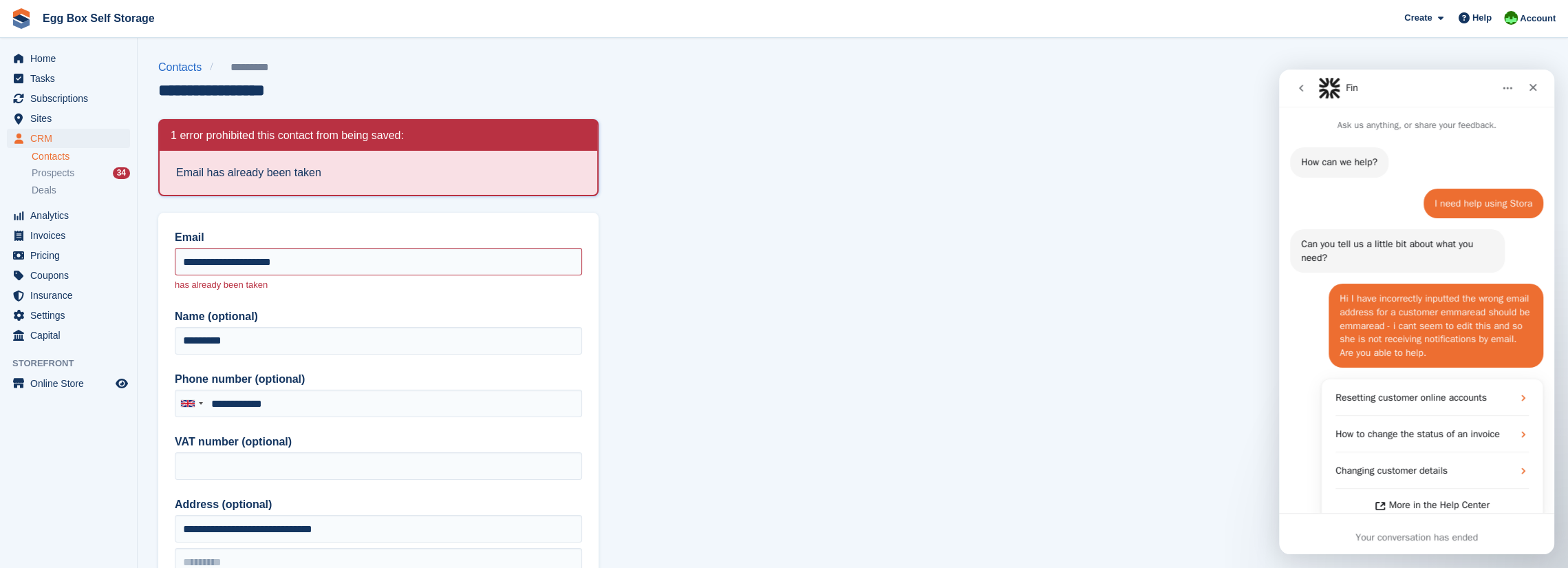 click on "Your conversation has ended" at bounding box center [1417, 537] 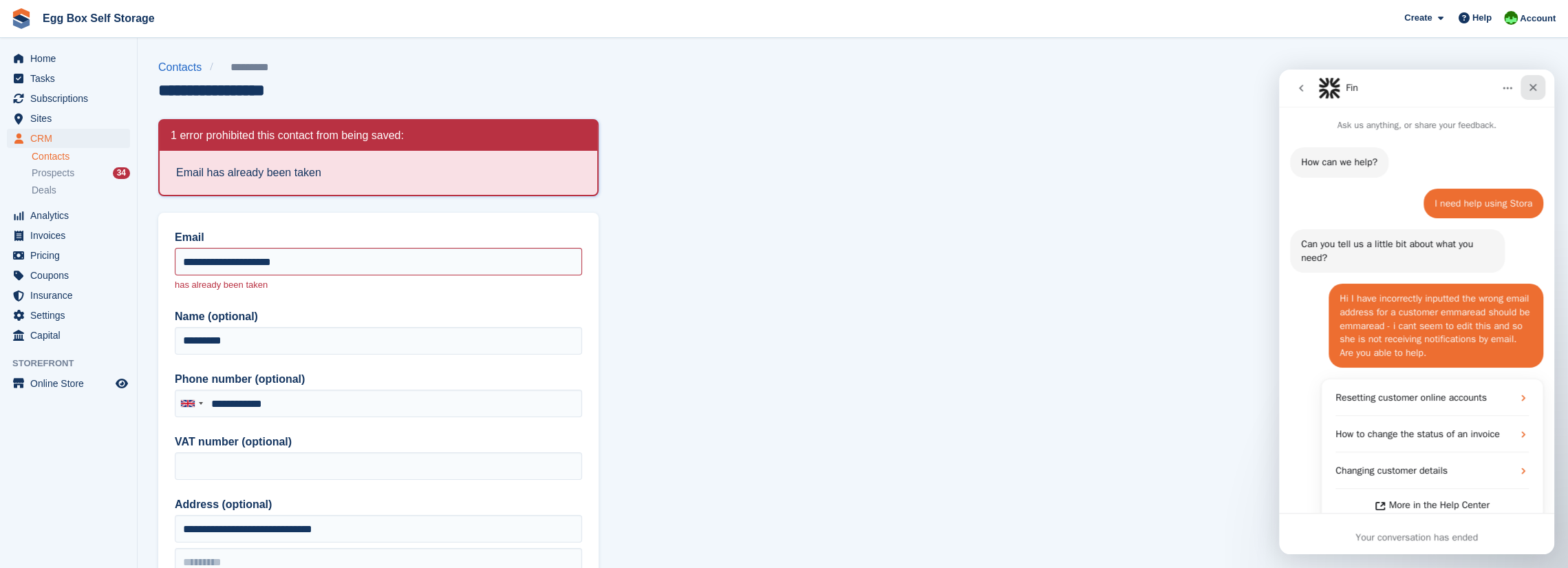 click 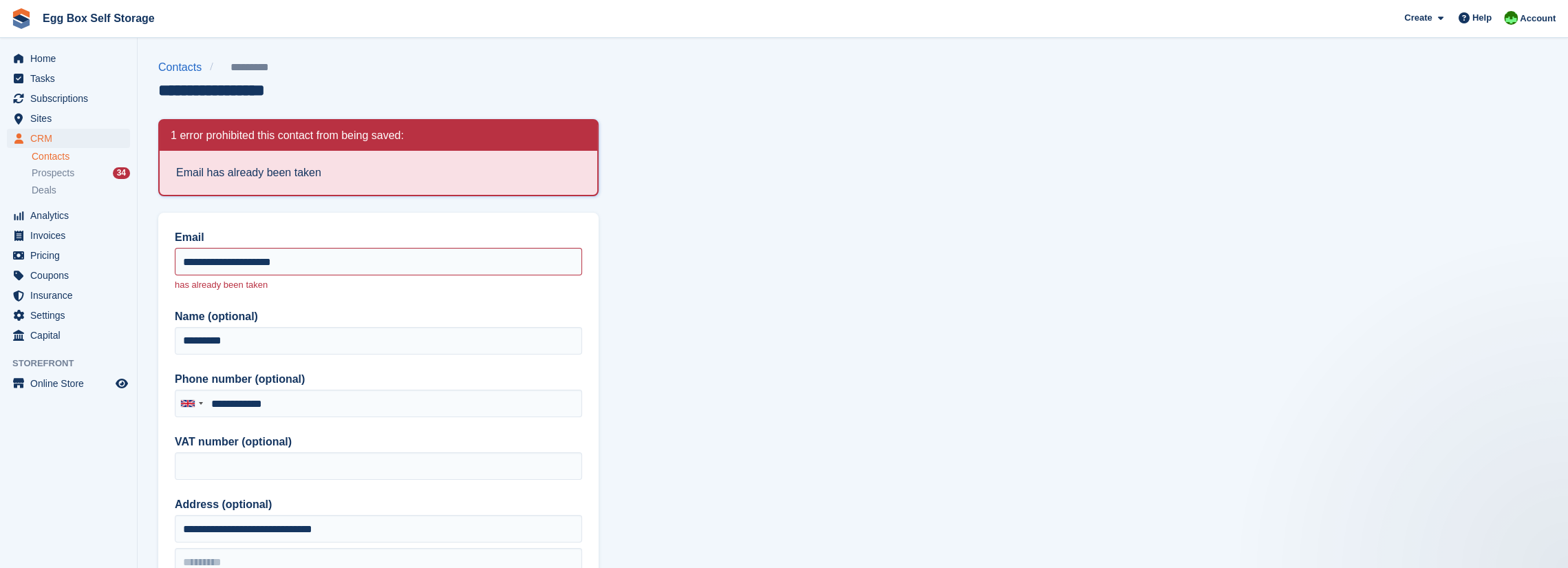 scroll, scrollTop: 0, scrollLeft: 0, axis: both 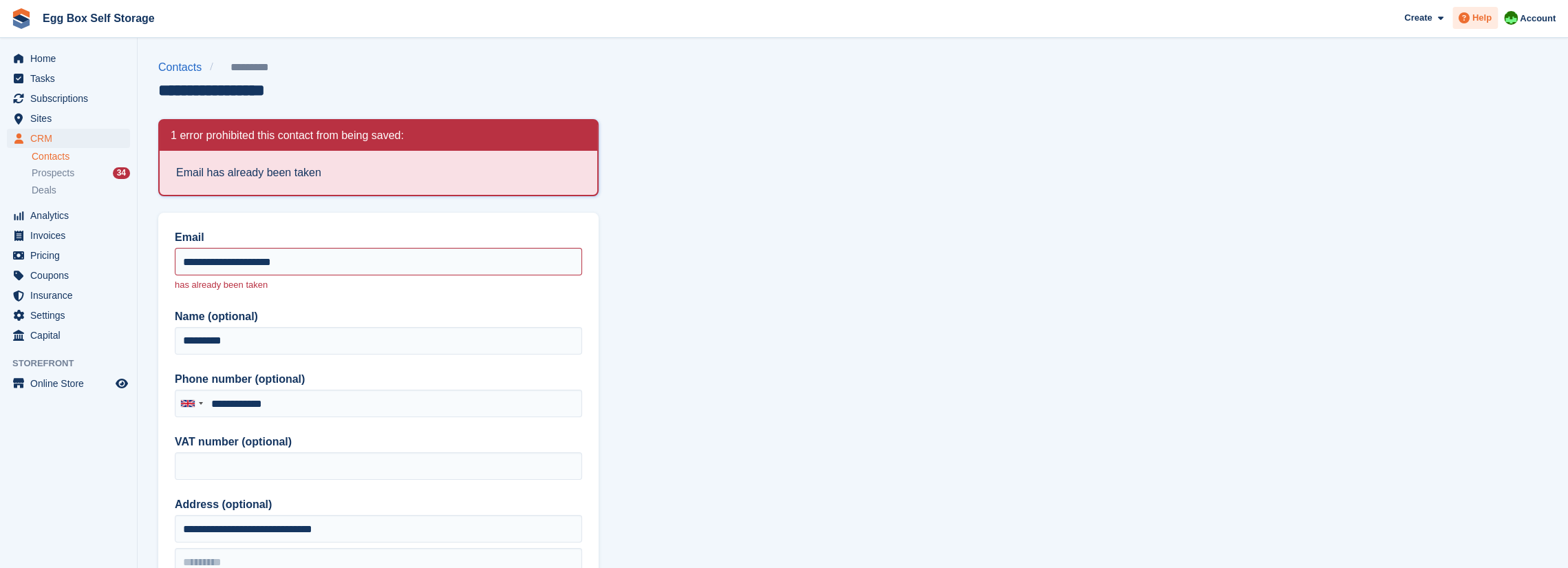 click on "Help" at bounding box center [1482, 18] 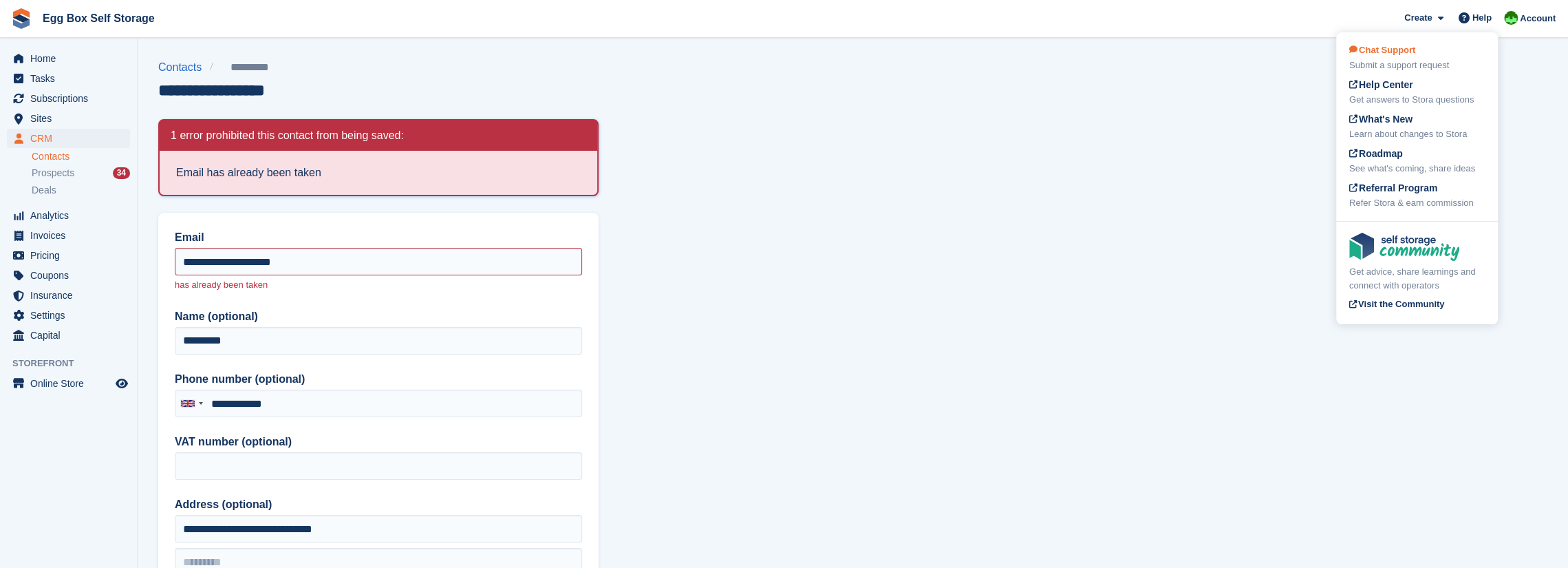 click on "Chat Support" at bounding box center [1382, 50] 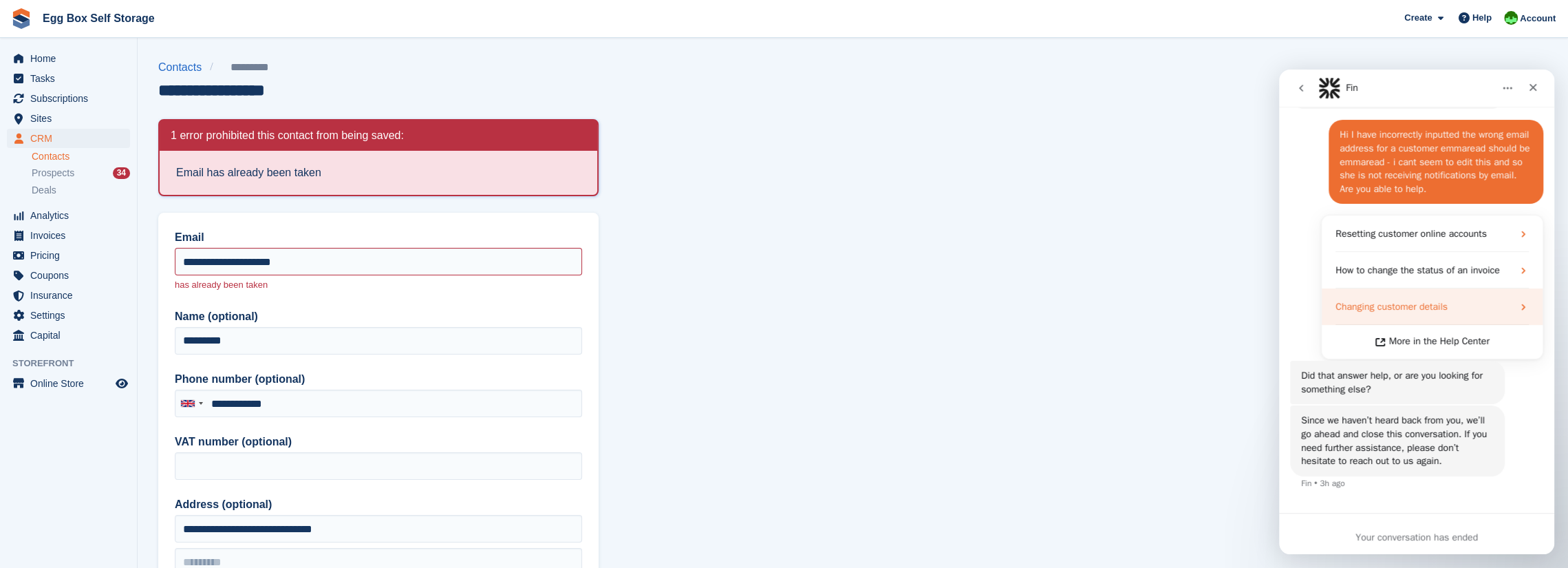 scroll, scrollTop: 169, scrollLeft: 0, axis: vertical 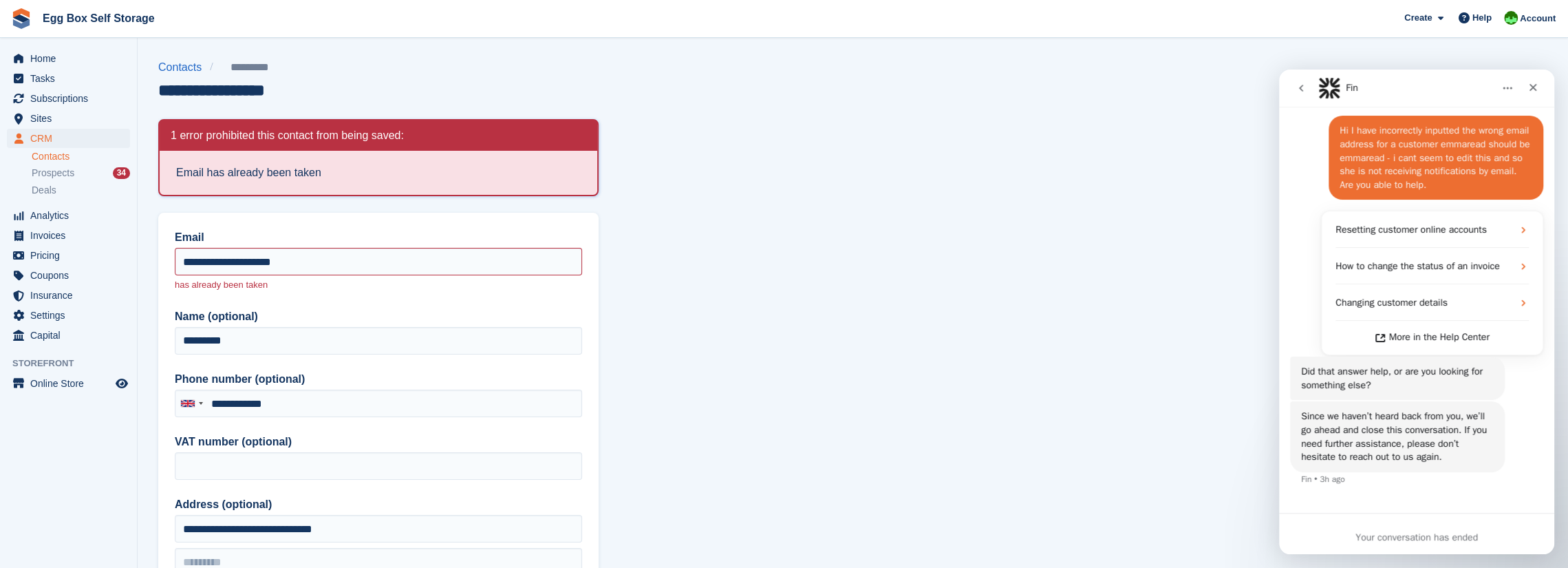 click on "Did that answer help, or are you looking for something else?" at bounding box center (1397, 378) 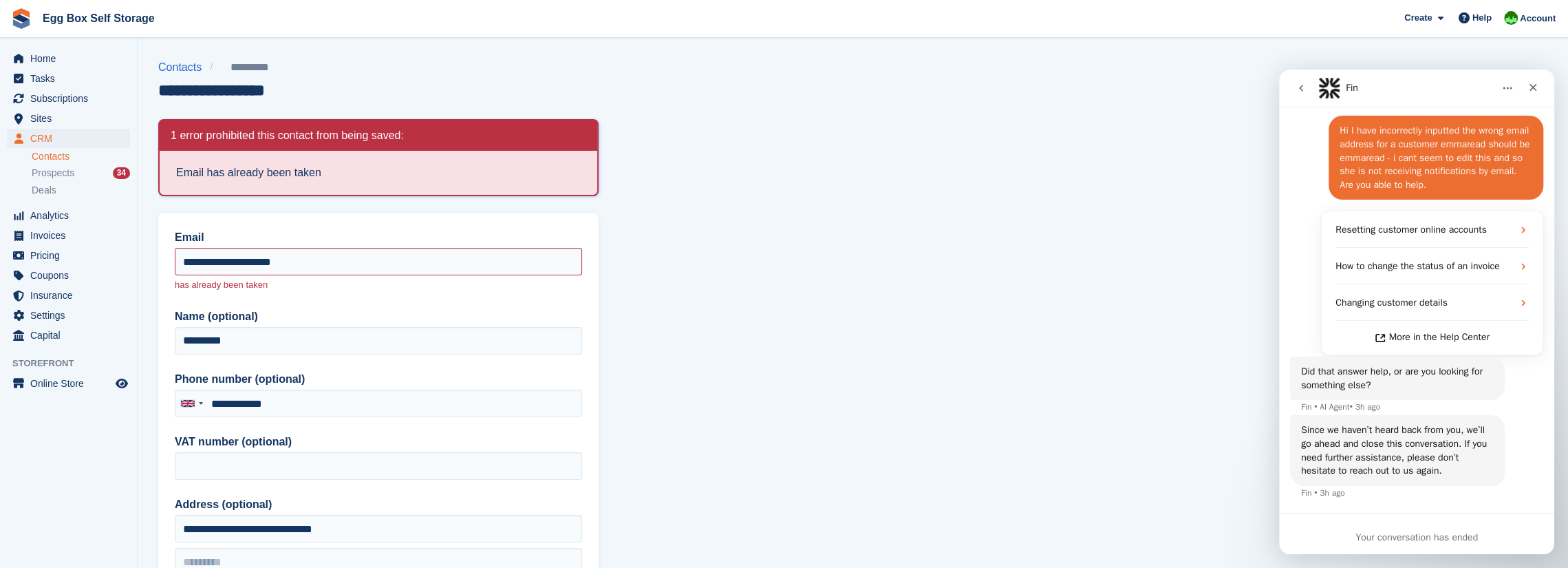 scroll, scrollTop: 183, scrollLeft: 0, axis: vertical 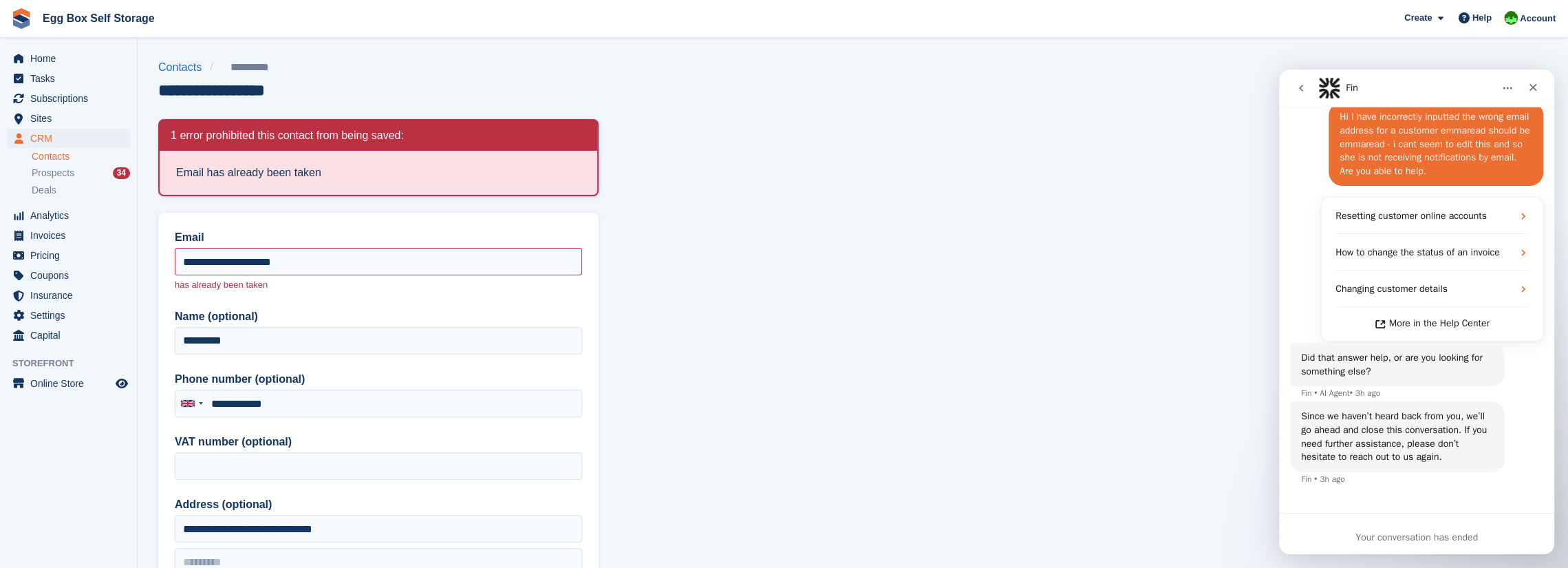 click 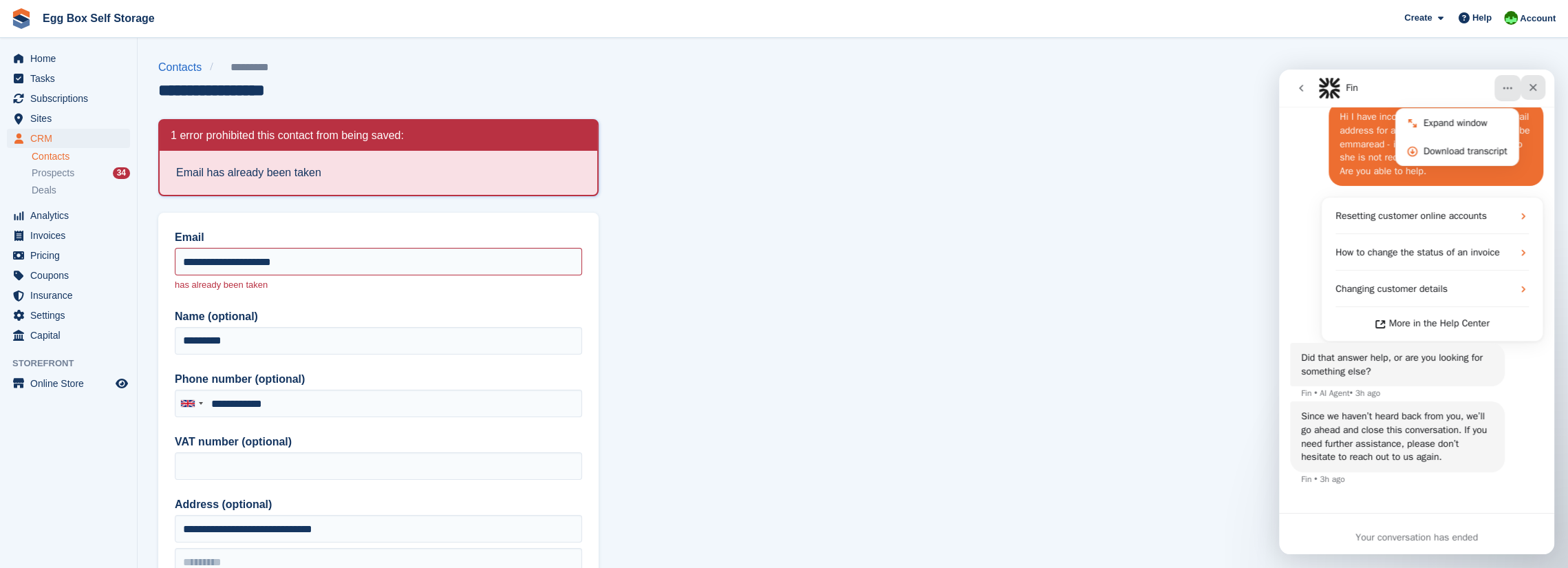 click 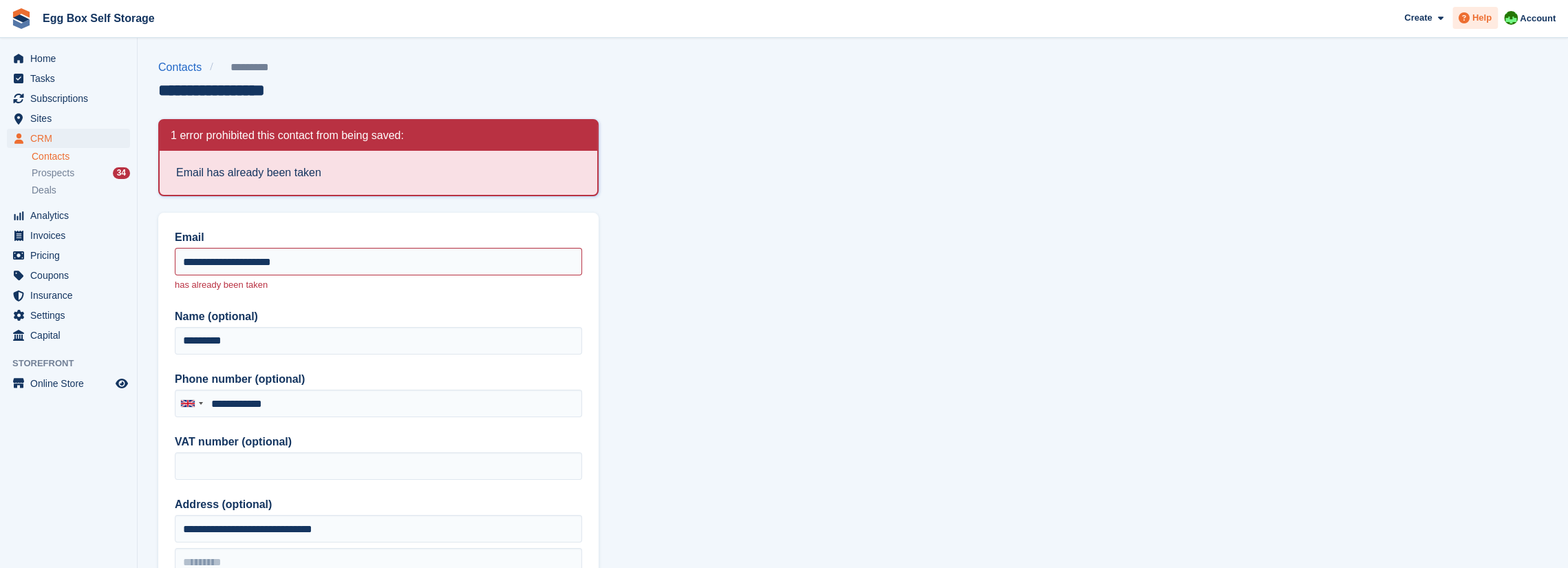 click at bounding box center [1464, 18] 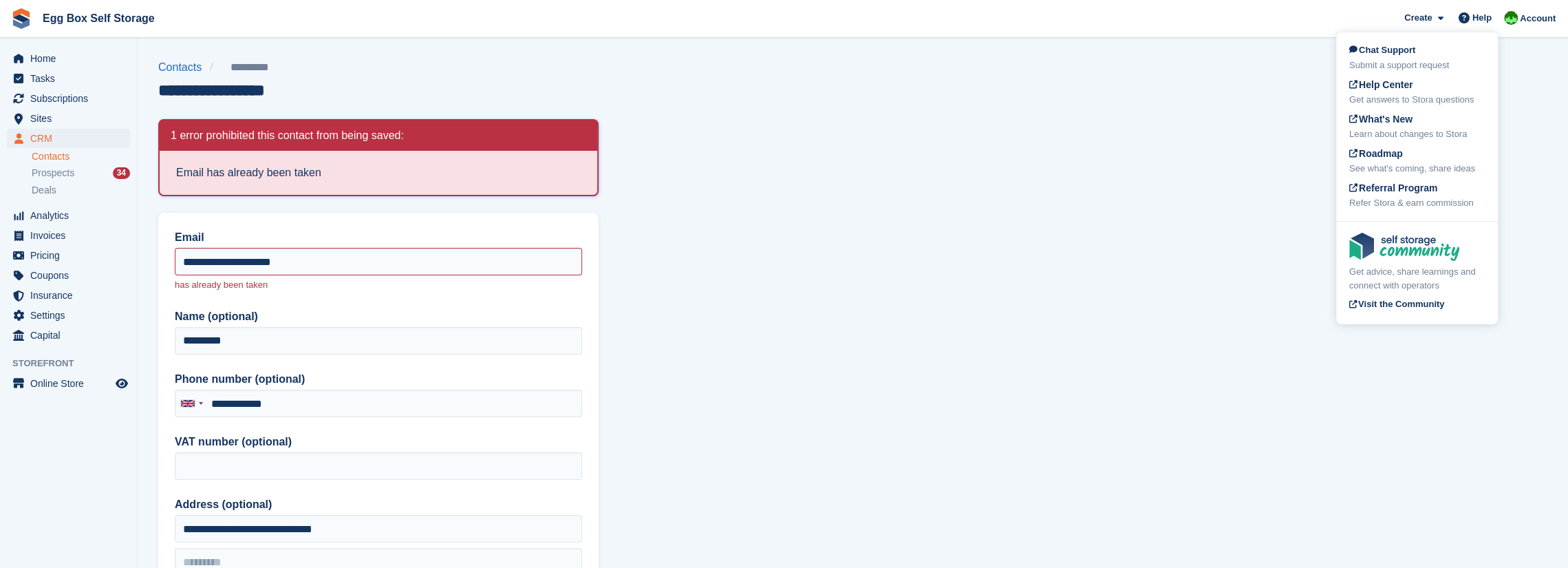 click on "Chat Support" at bounding box center (1382, 50) 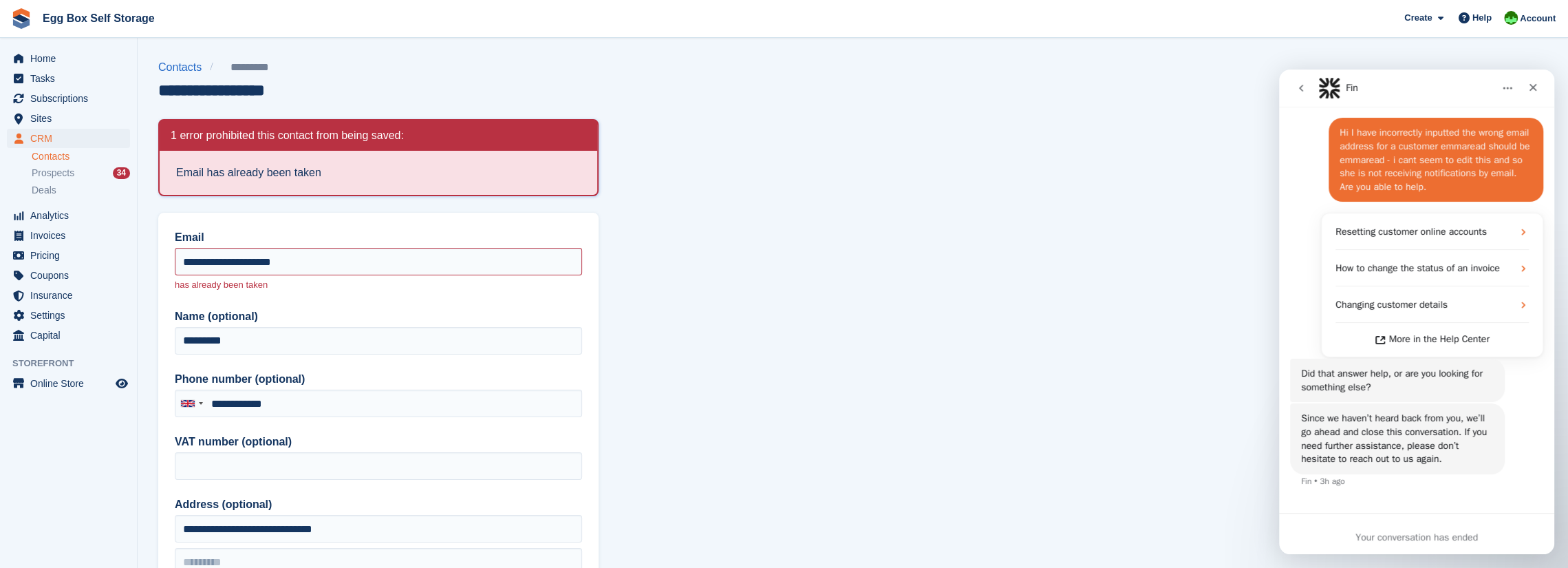 scroll, scrollTop: 169, scrollLeft: 0, axis: vertical 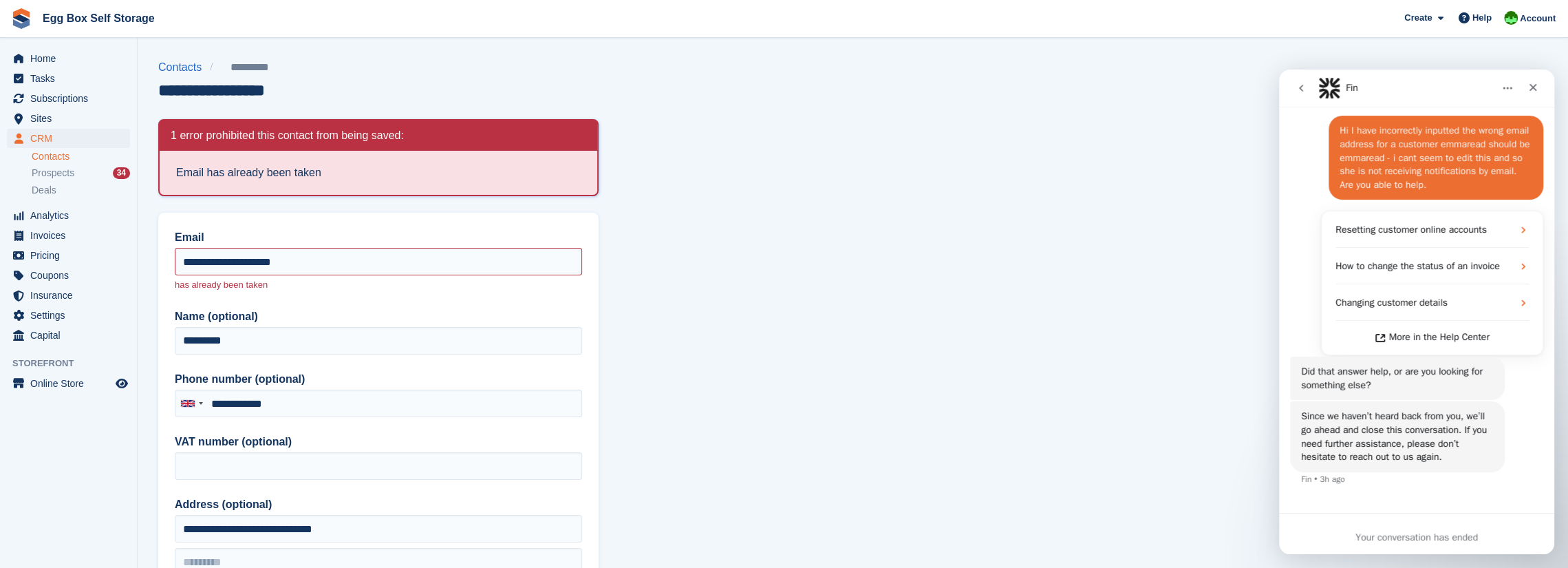 click on "Fin" at bounding box center (1352, 87) 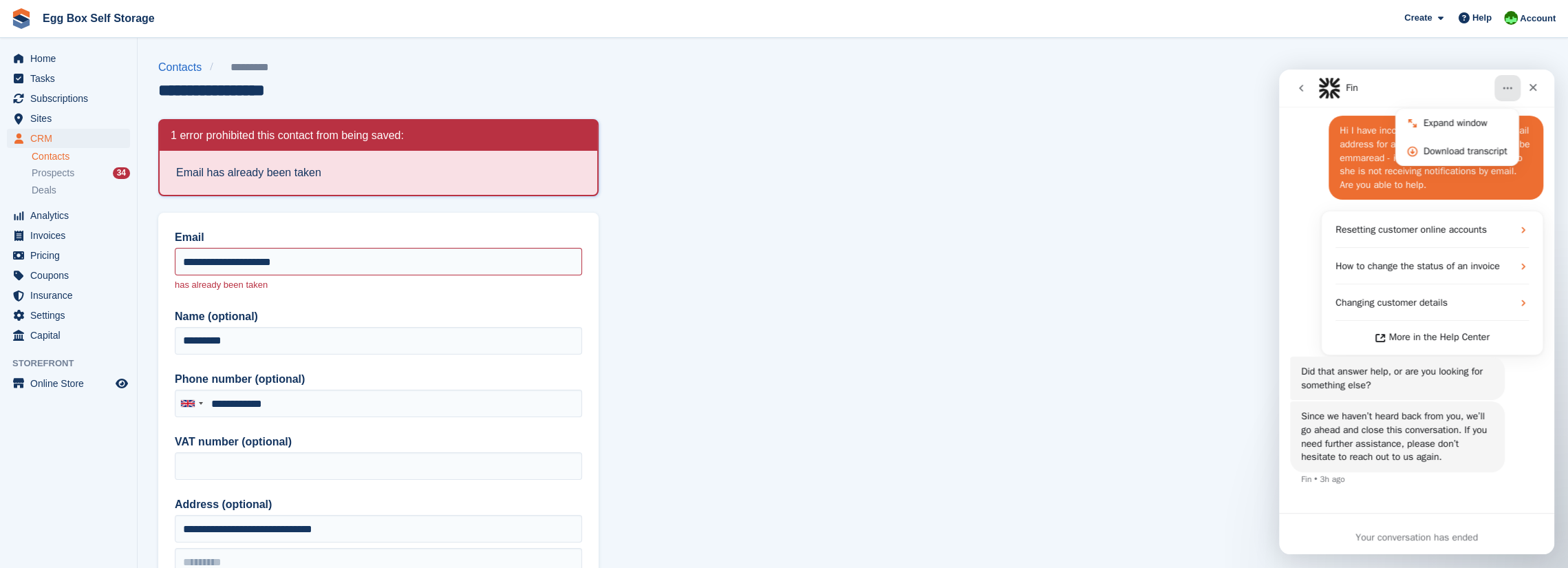 click 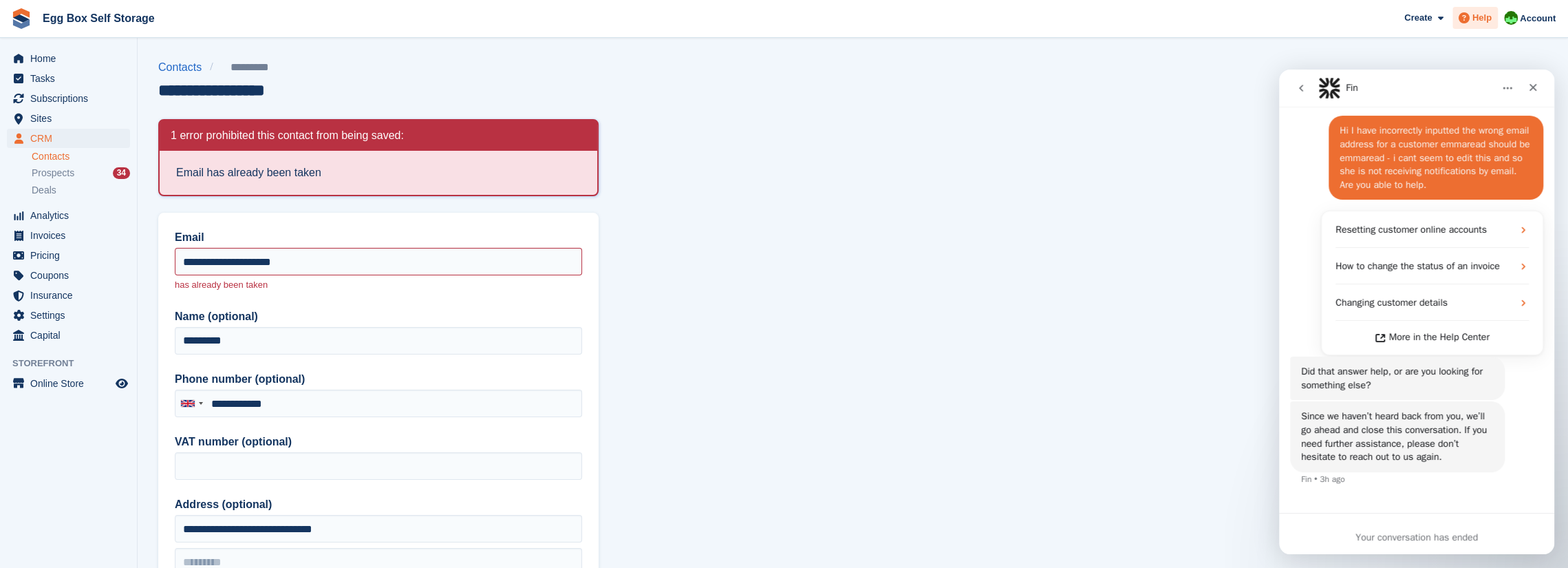 click on "Help" at bounding box center [1482, 18] 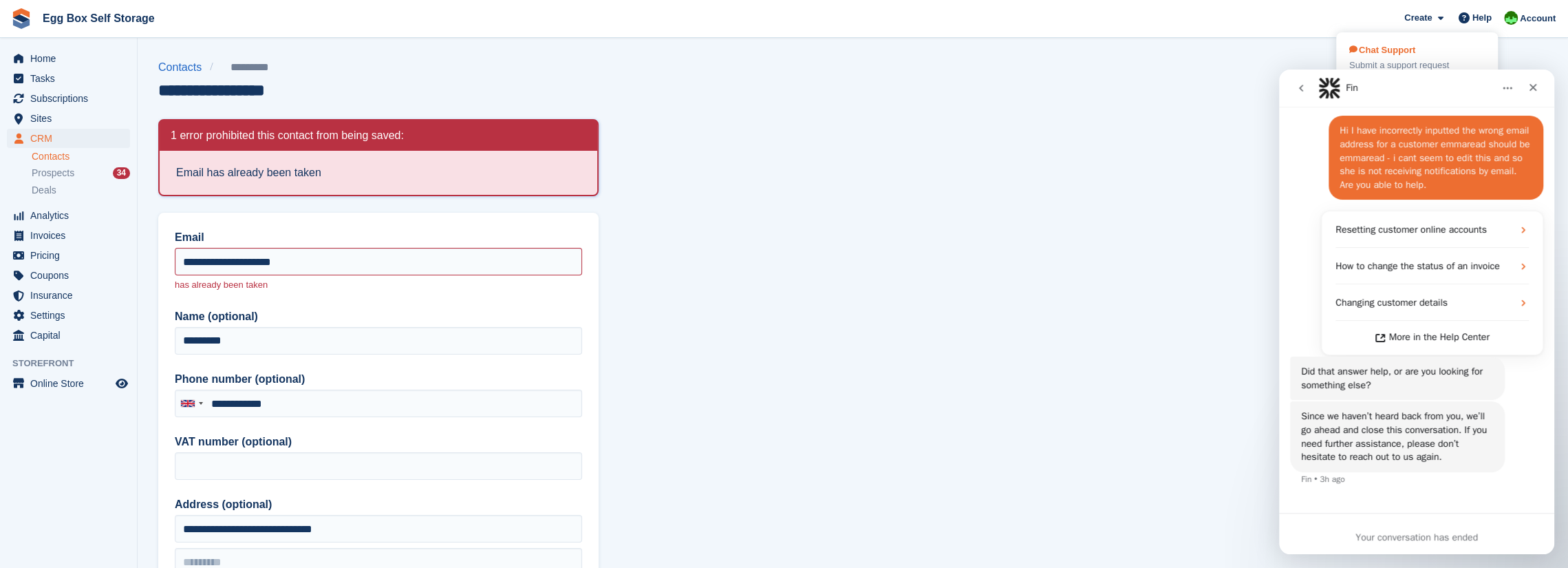 click on "Chat Support
Submit a support request" at bounding box center (1417, 58) 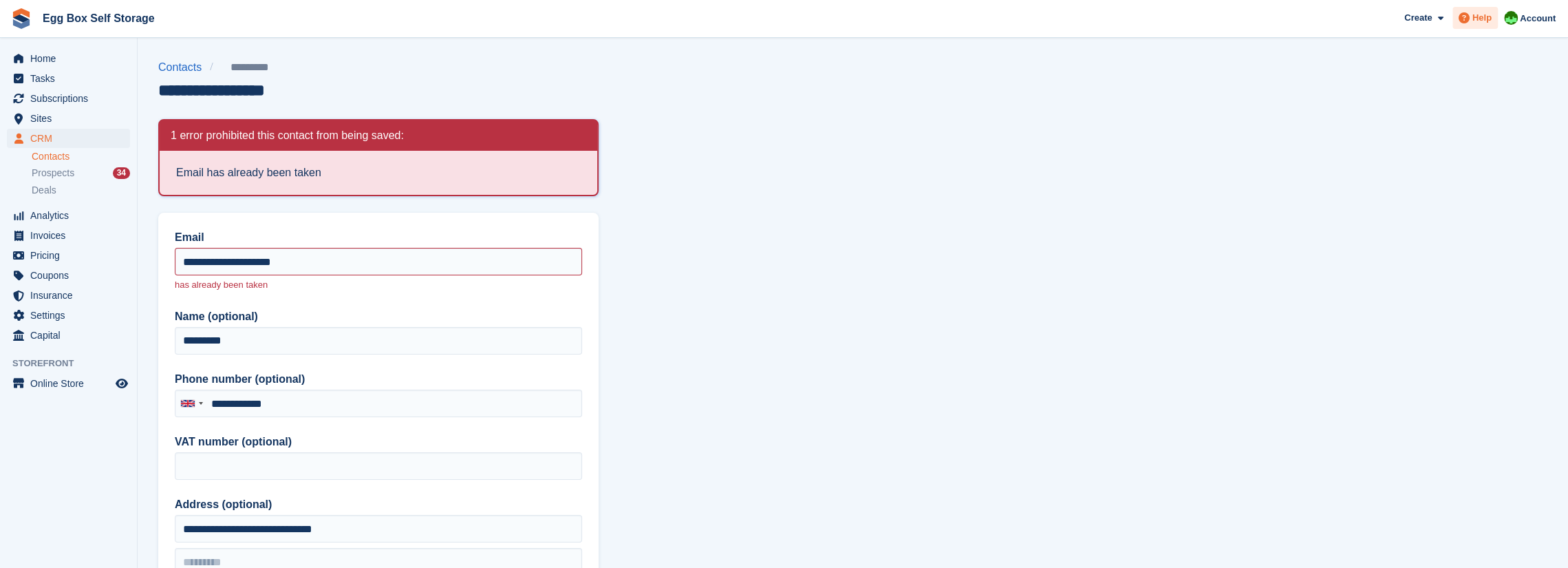 click on "Help" at bounding box center (1482, 18) 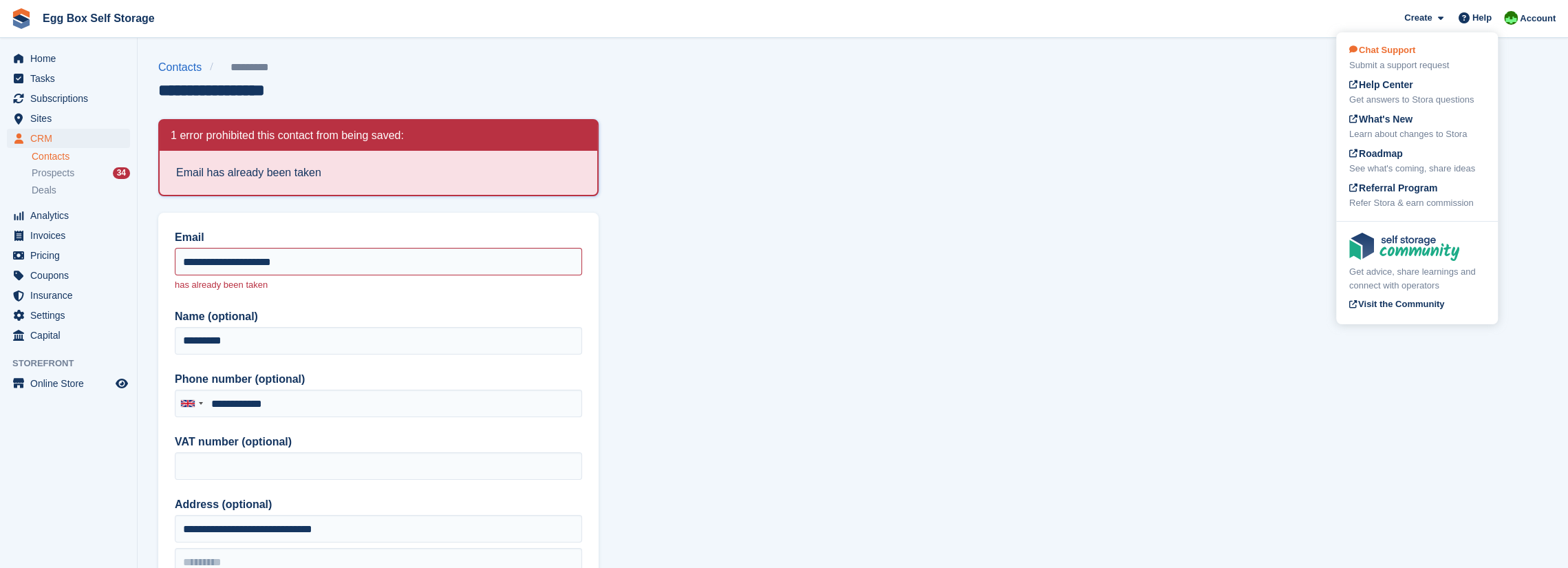 click on "Submit a support request" at bounding box center [1417, 65] 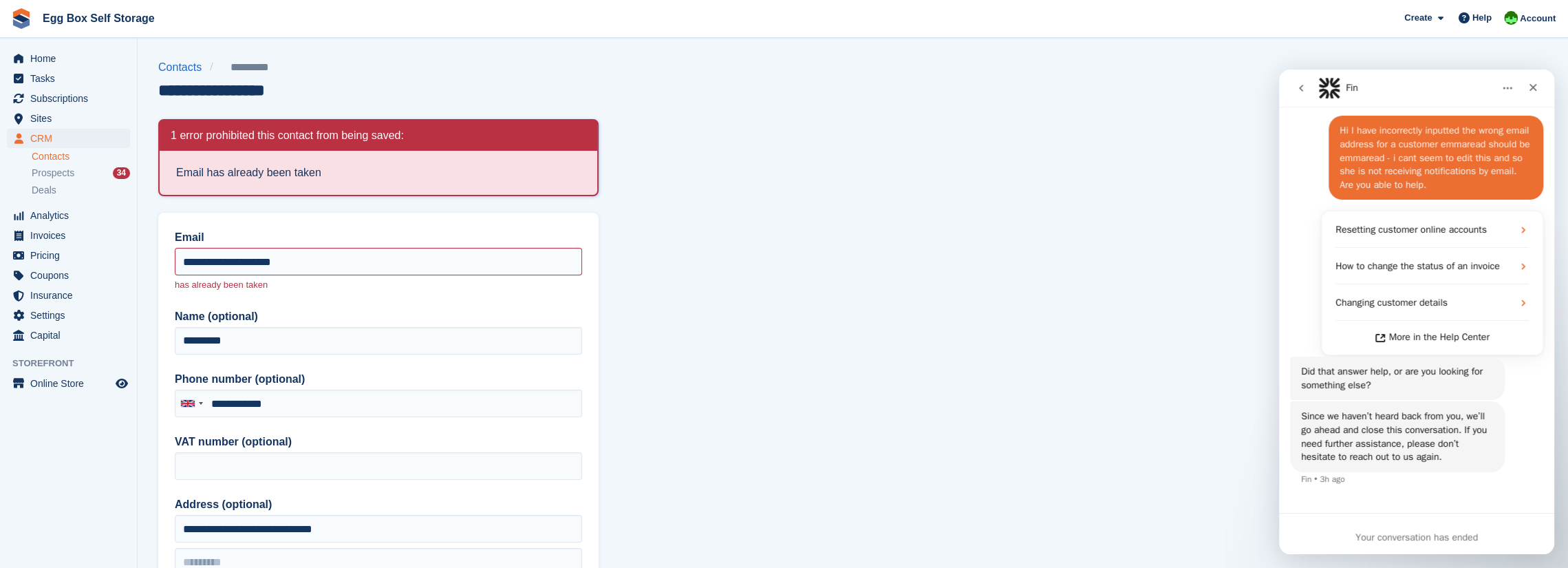 scroll, scrollTop: 169, scrollLeft: 0, axis: vertical 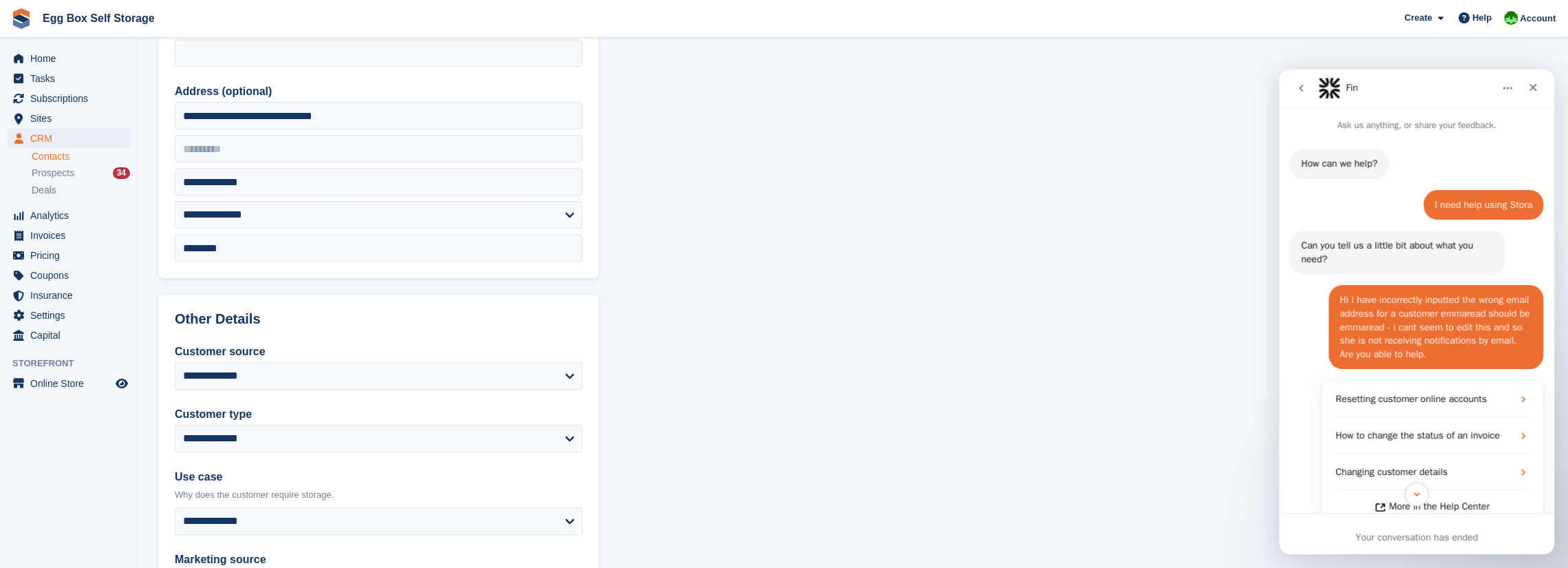 click on "Ask us anything, or share your feedback." at bounding box center (1417, 119) 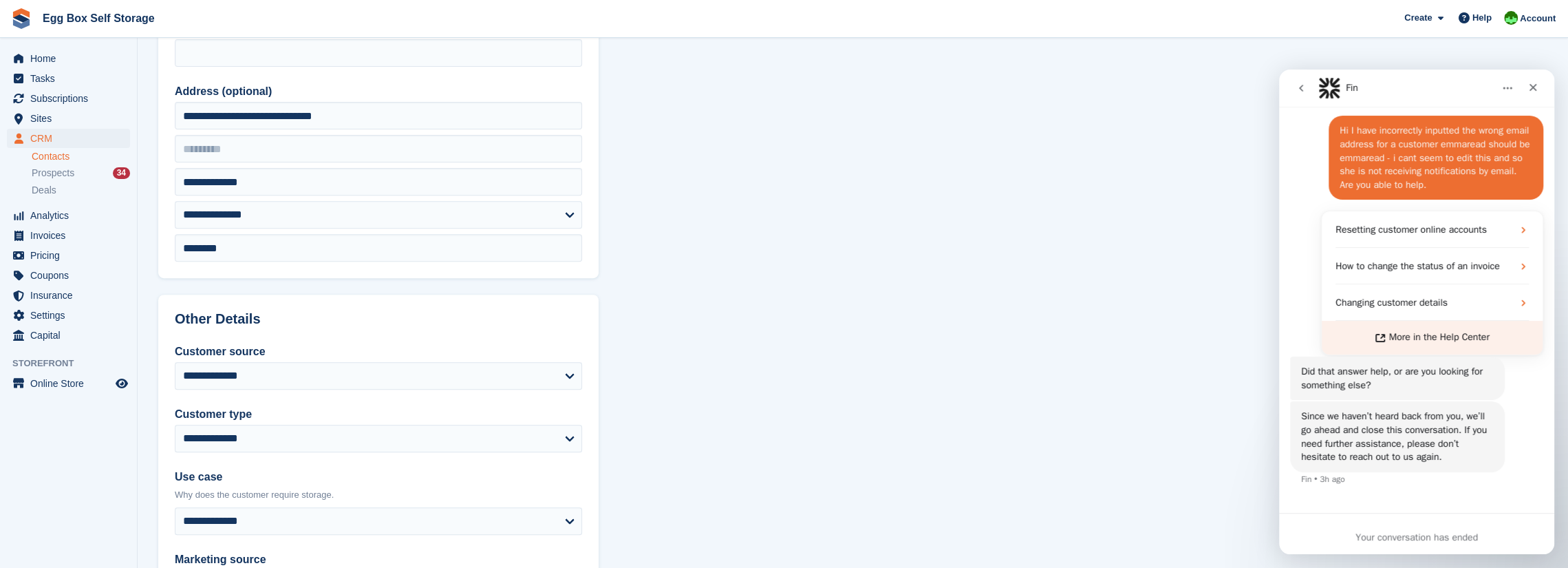 click on "More in the Help Center" at bounding box center (1439, 337) 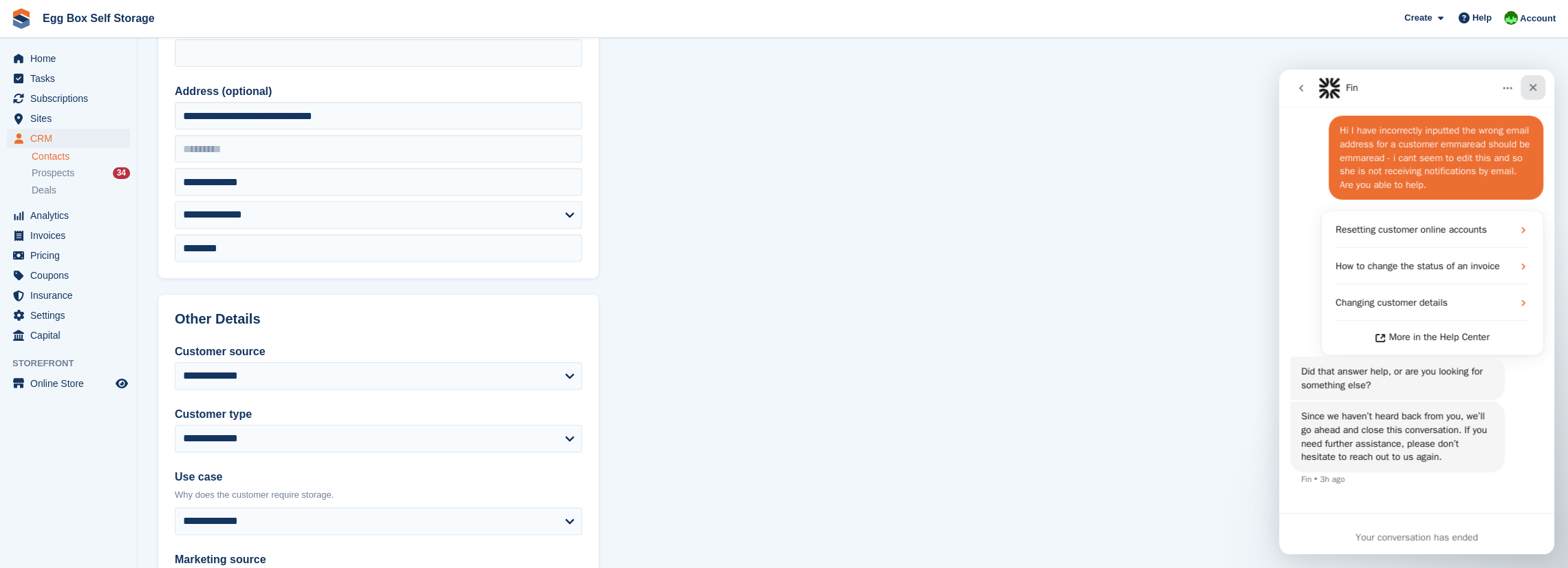 click at bounding box center (1533, 87) 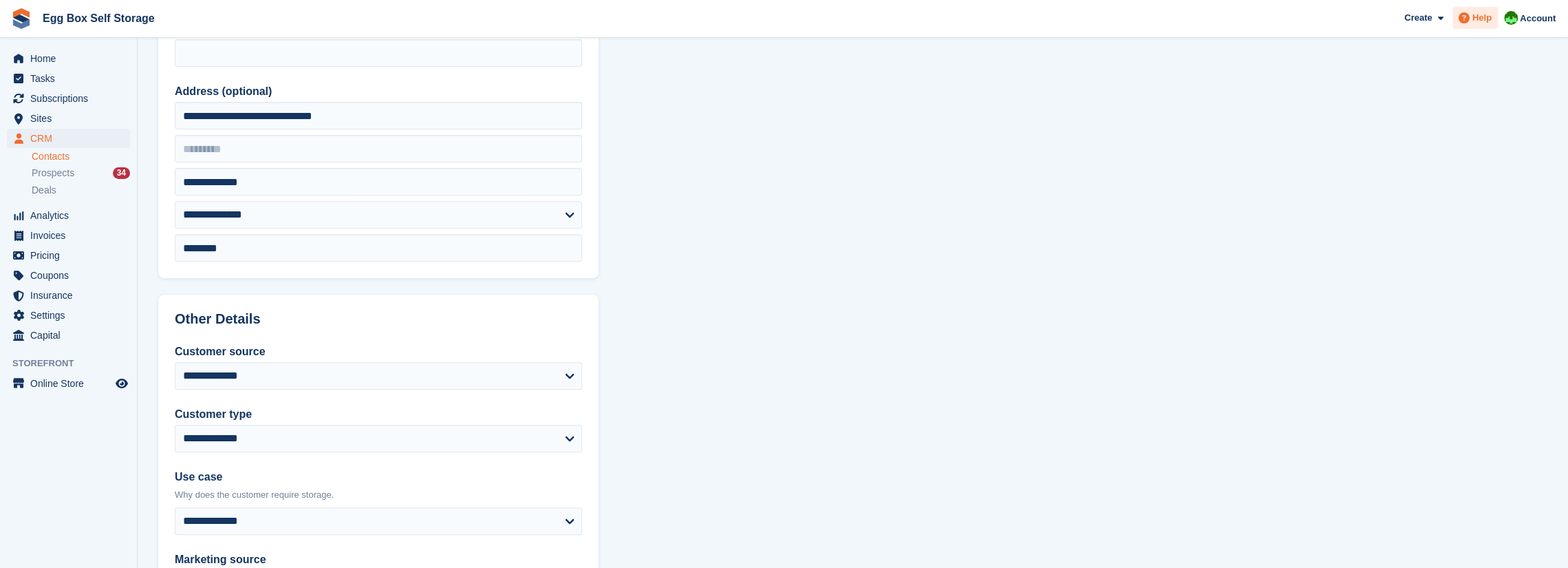click on "Help" at bounding box center (1482, 18) 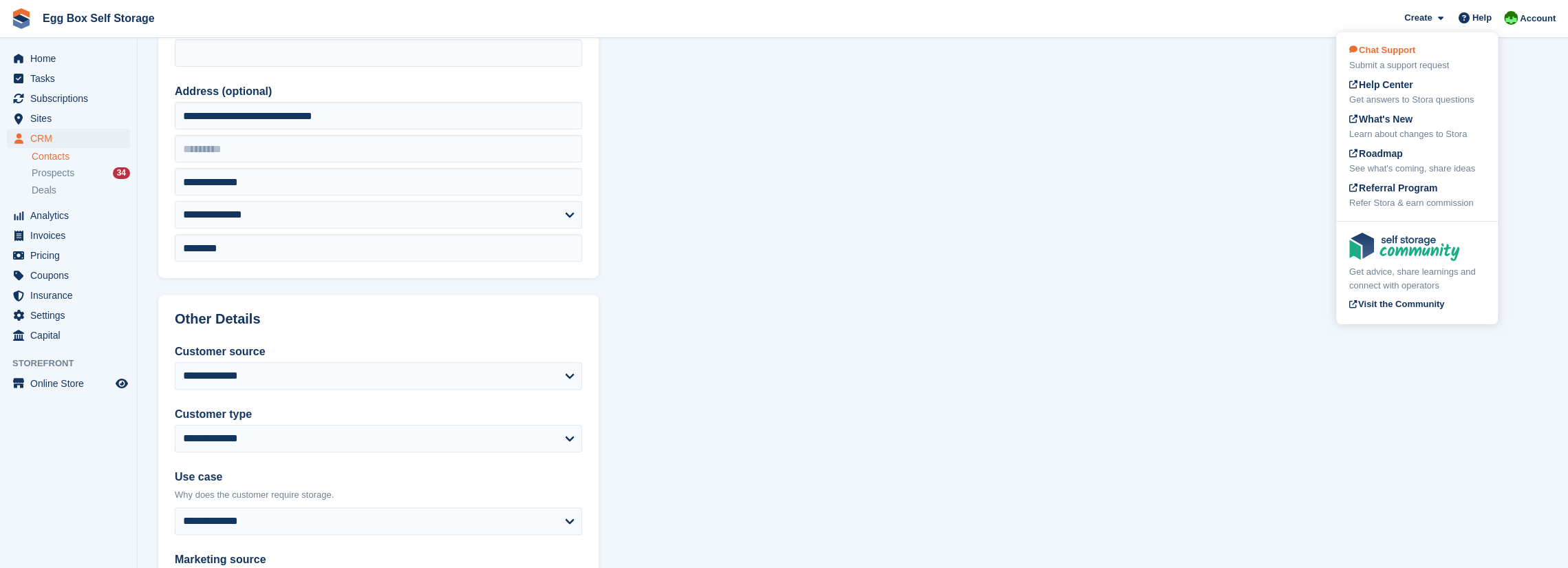 click on "Submit a support request" at bounding box center [1417, 65] 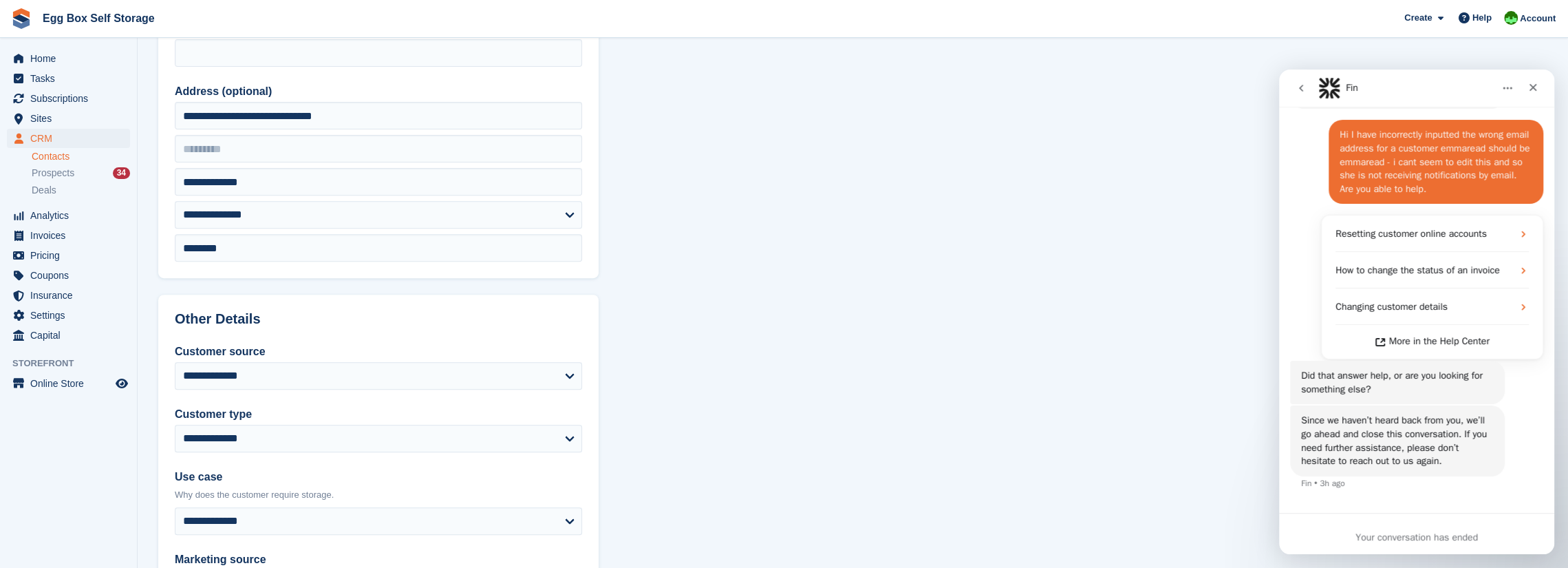 scroll, scrollTop: 169, scrollLeft: 0, axis: vertical 